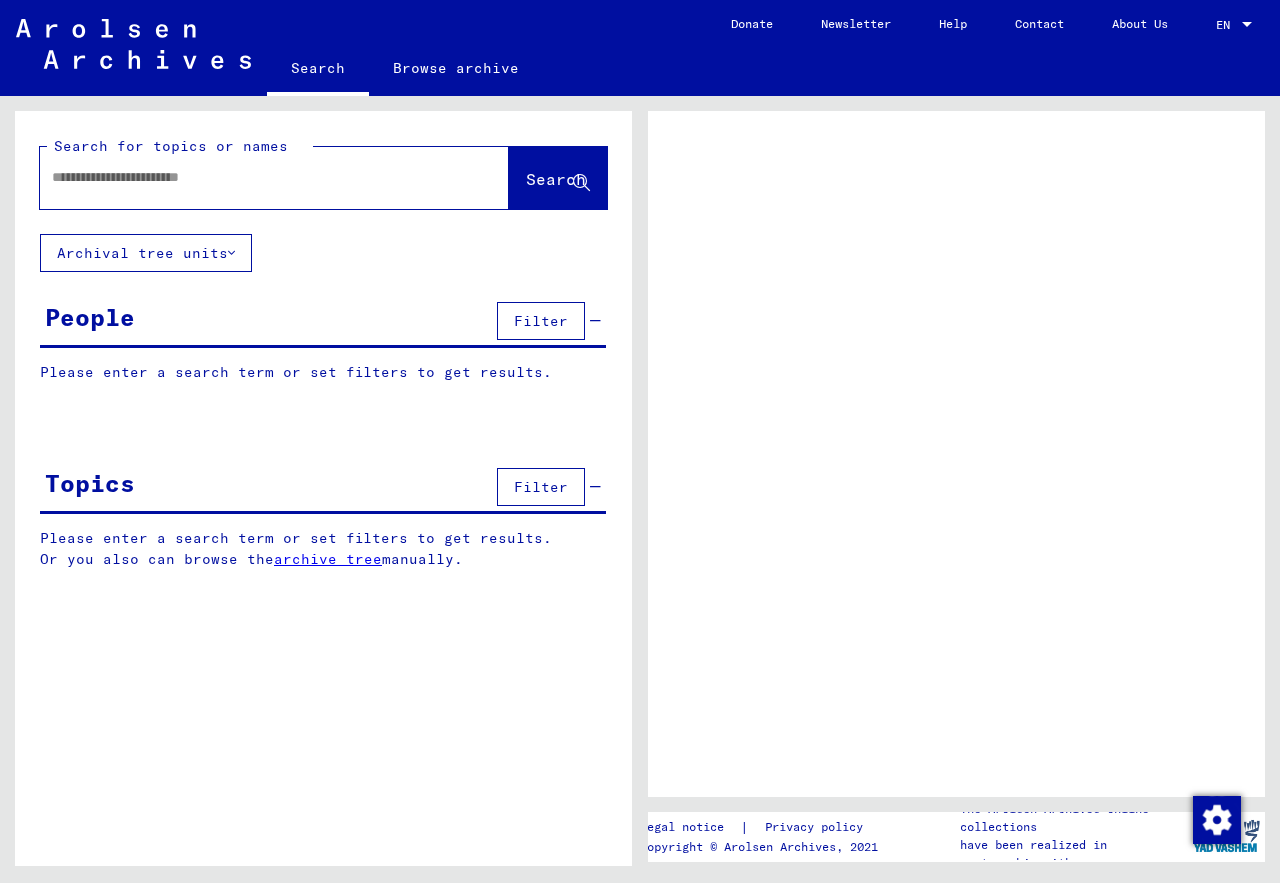 scroll, scrollTop: 0, scrollLeft: 0, axis: both 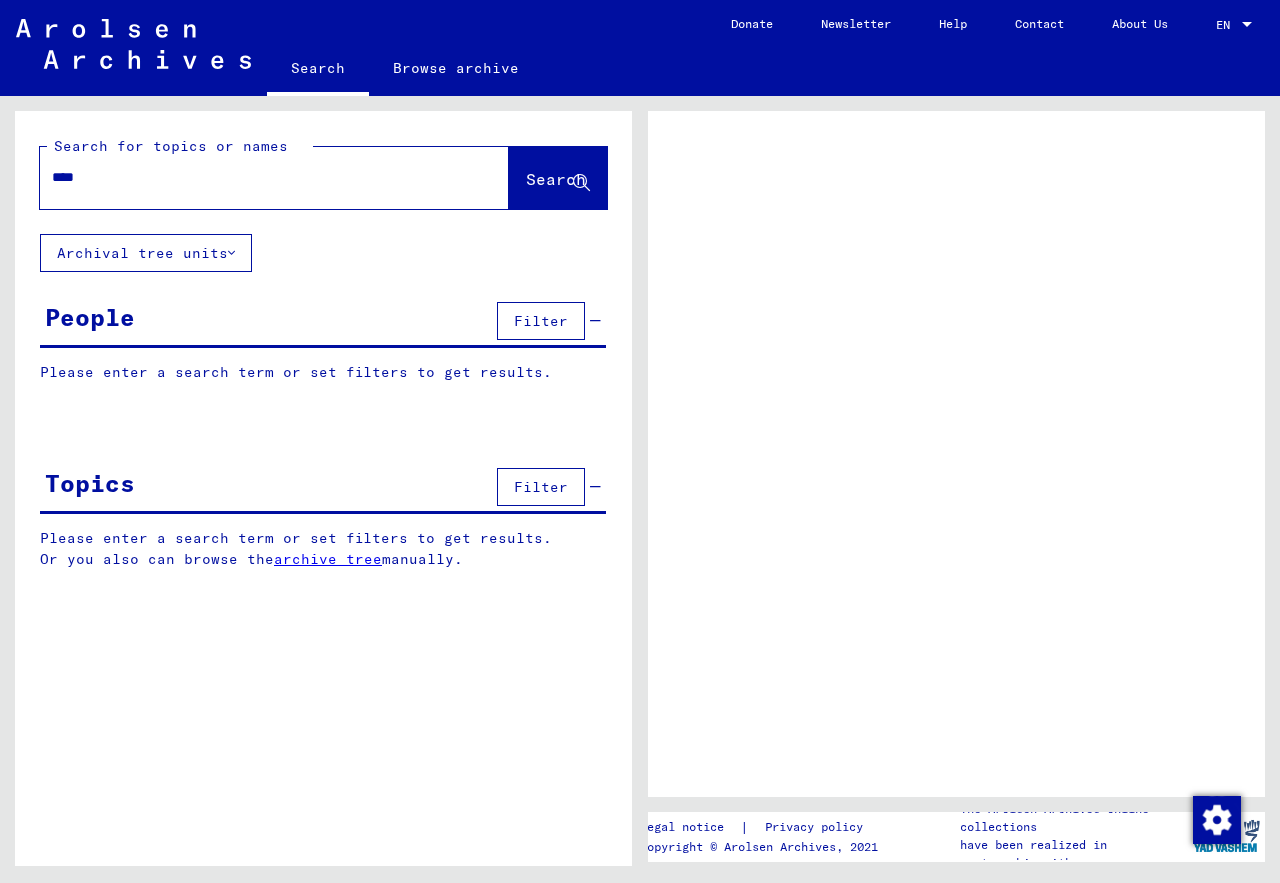 type on "*****" 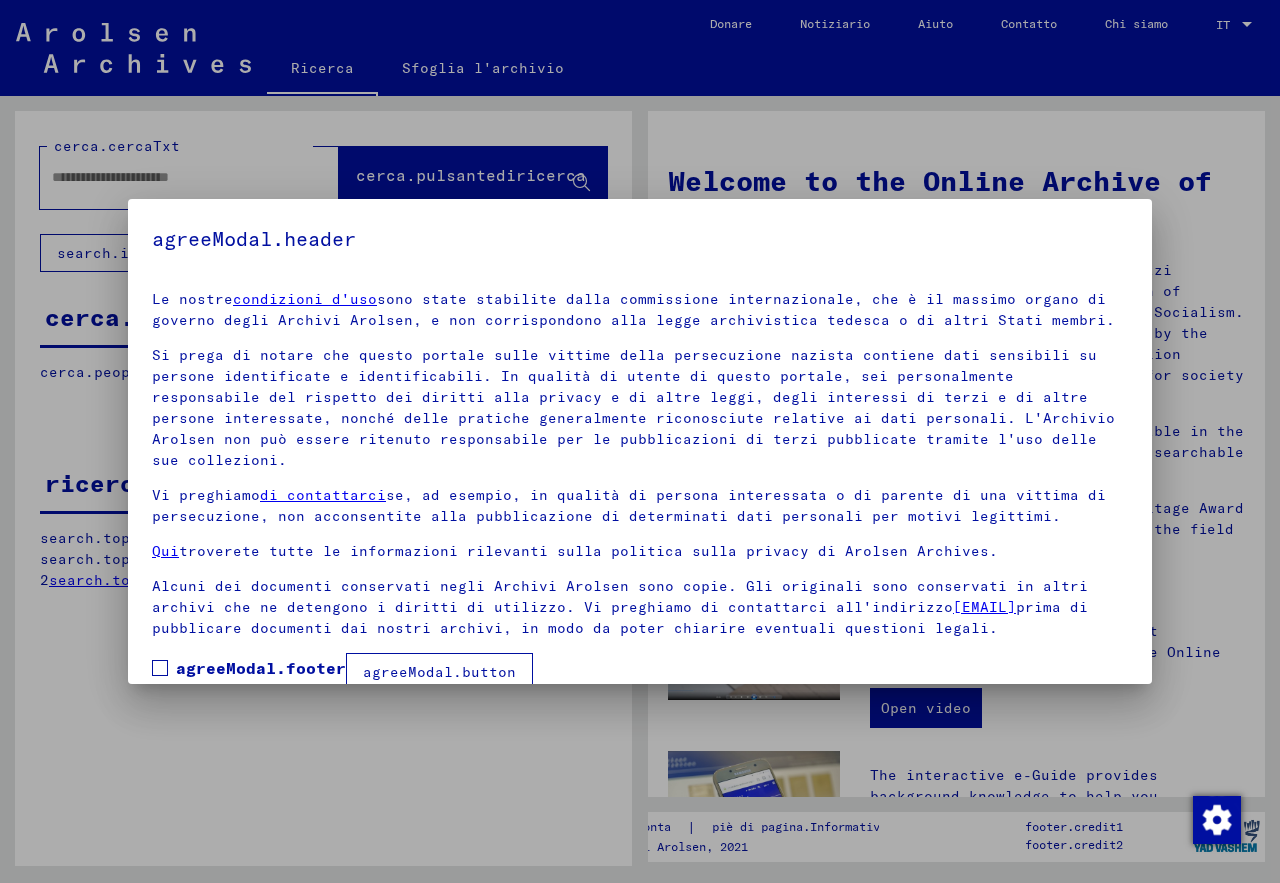 click on "prima di pubblicare documenti dai nostri archivi, in modo da poter chiarire eventuali questioni legali." at bounding box center (620, 617) 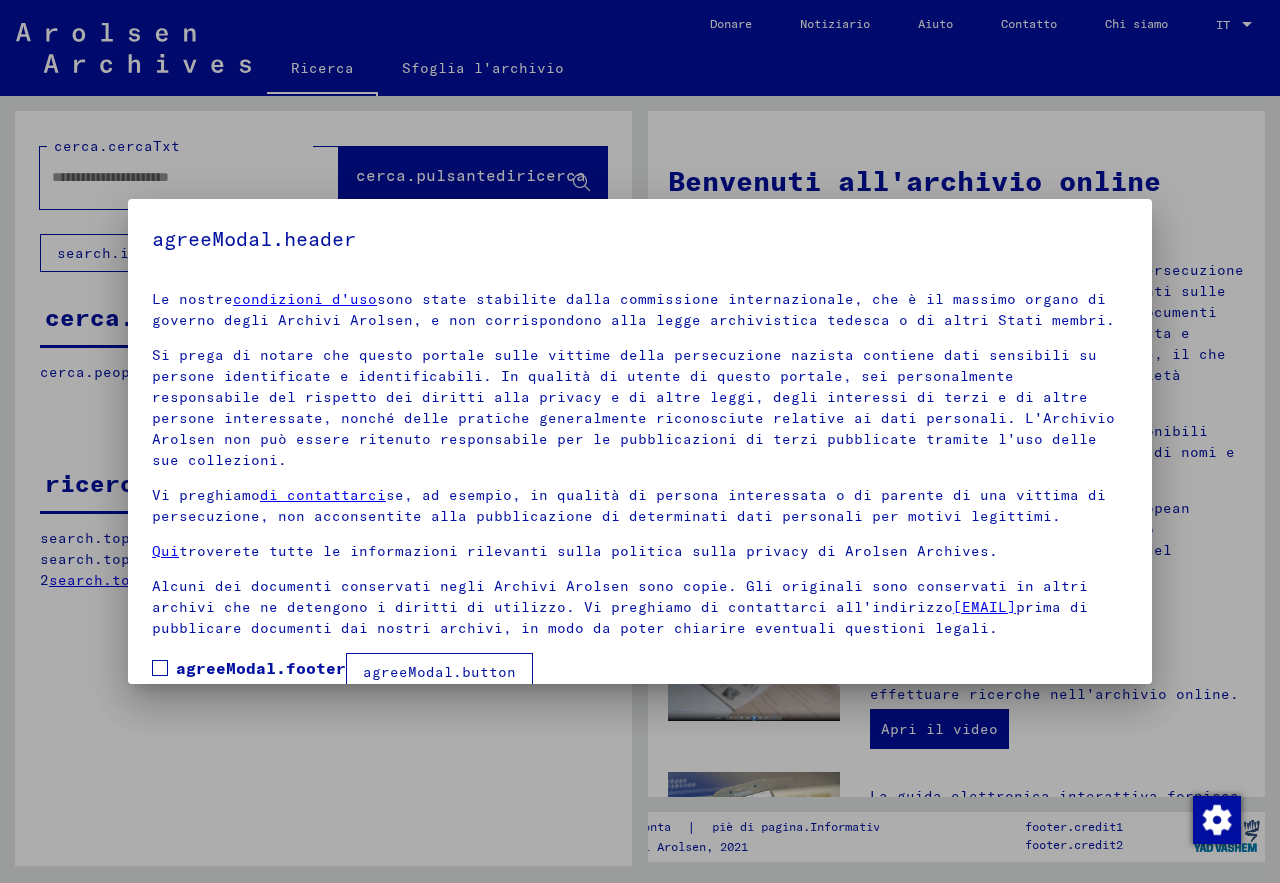 scroll, scrollTop: 51, scrollLeft: 0, axis: vertical 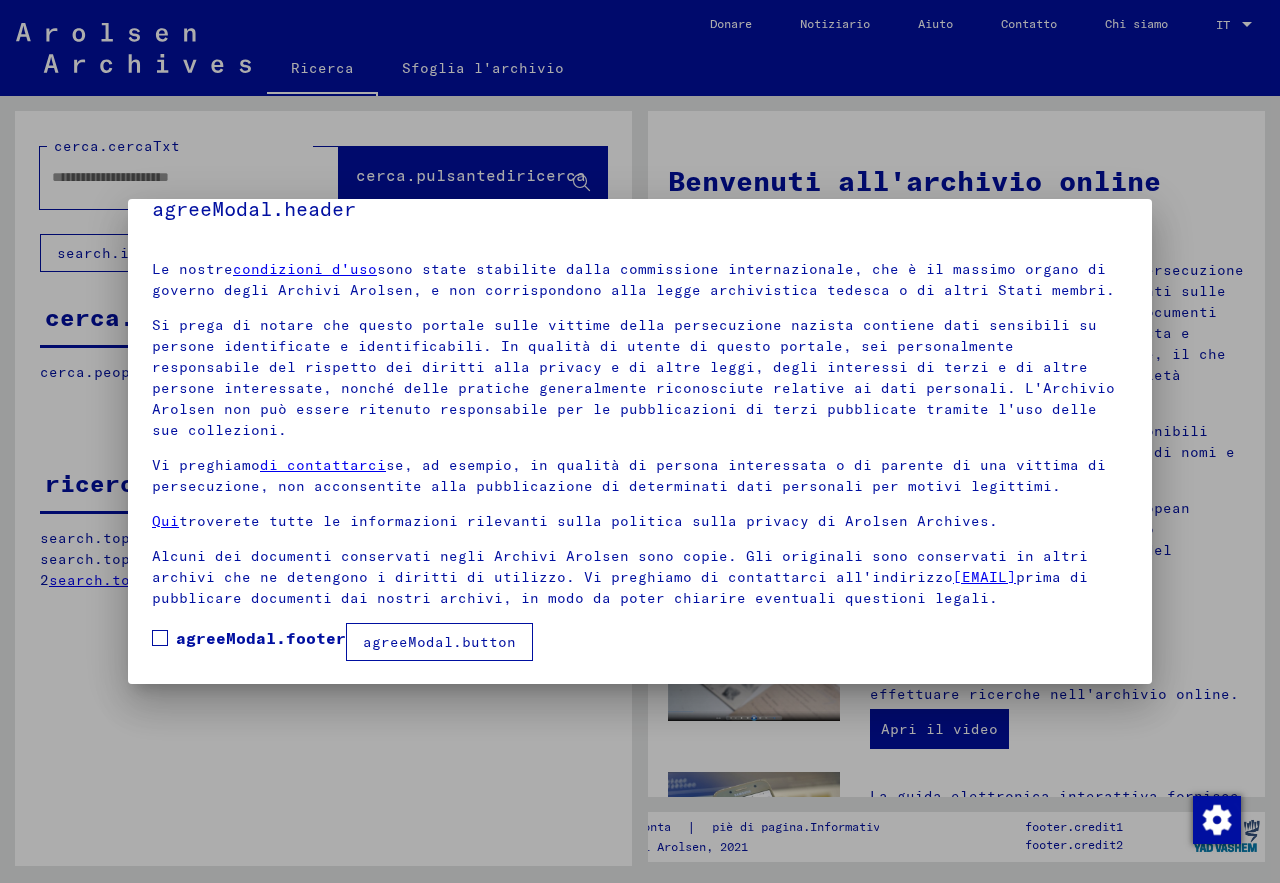 click on "Le nostre  condizioni d'uso  sono state stabilite dalla commissione internazionale, che è il massimo organo di governo degli Archivi Arolsen, e non corrispondono alla legge archivistica tedesca o di altri Stati membri. Si prega di notare che questo portale sulle vittime della persecuzione nazista contiene dati sensibili su persone identificate e identificabili. In qualità di utente di questo portale, sei personalmente responsabile del rispetto dei diritti alla privacy e di altre leggi, degli interessi di terzi e di altre persone interessate, nonché delle pratiche generalmente riconosciute relative ai dati personali. L'Archivio Arolsen non può essere ritenuto responsabile per le pubblicazioni di terzi pubblicate tramite l'uso delle sue collezioni. Vi preghiamo  di contattarci  se, ad esempio, in qualità di persona interessata o di parente di una vittima di persecuzione, non acconsentite alla pubblicazione di determinati dati personali per motivi legittimi. Qui [EMAIL]" at bounding box center [640, 453] 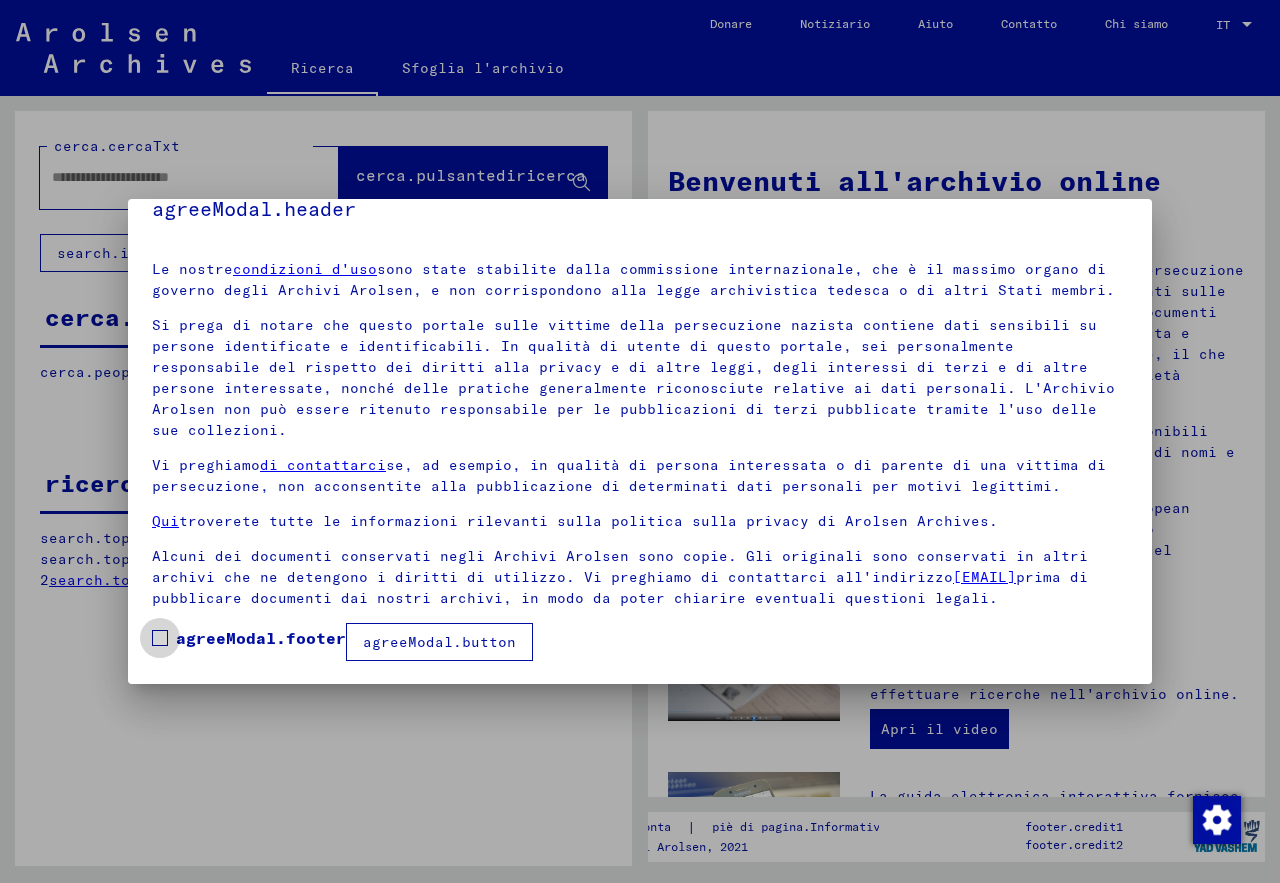 click at bounding box center (160, 638) 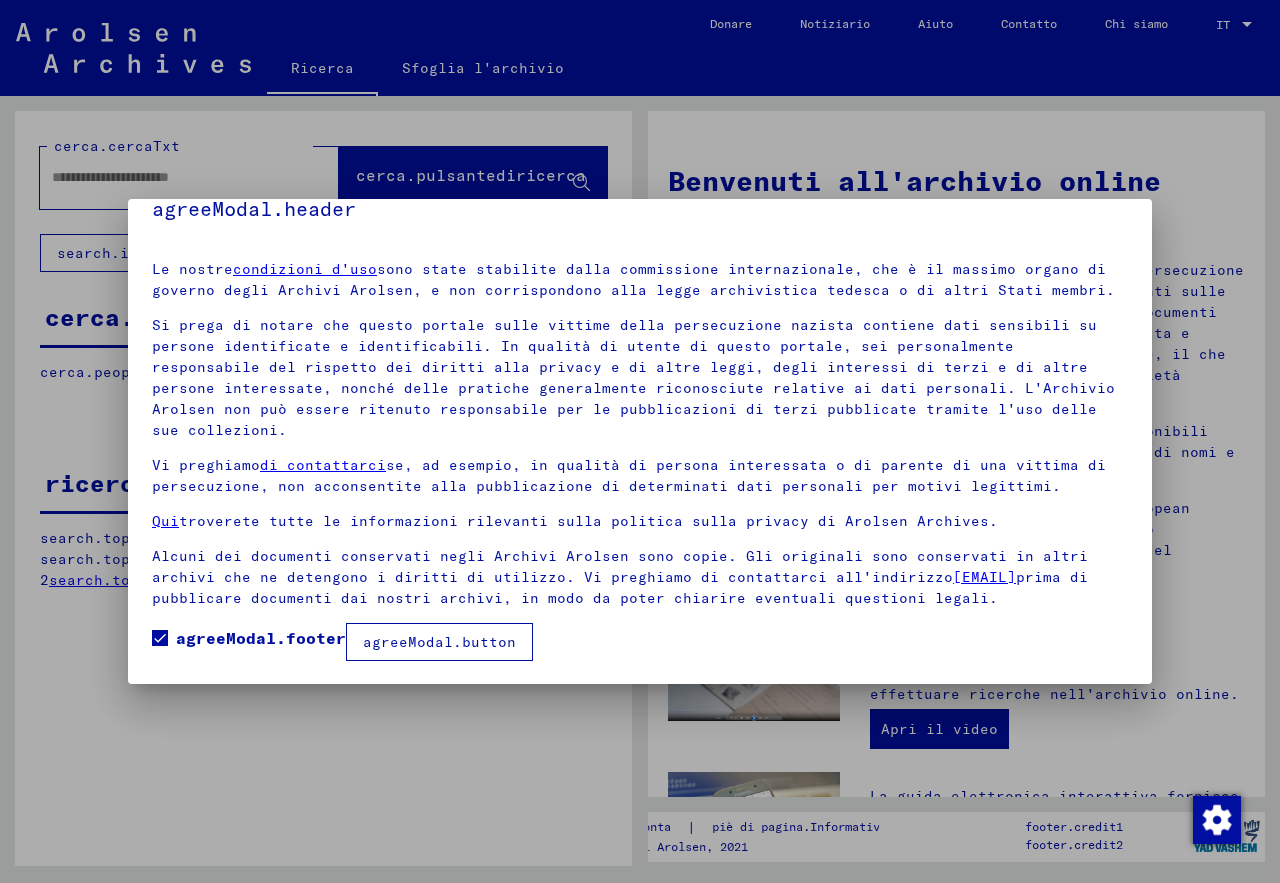 click on "agreeModal.button" at bounding box center [439, 642] 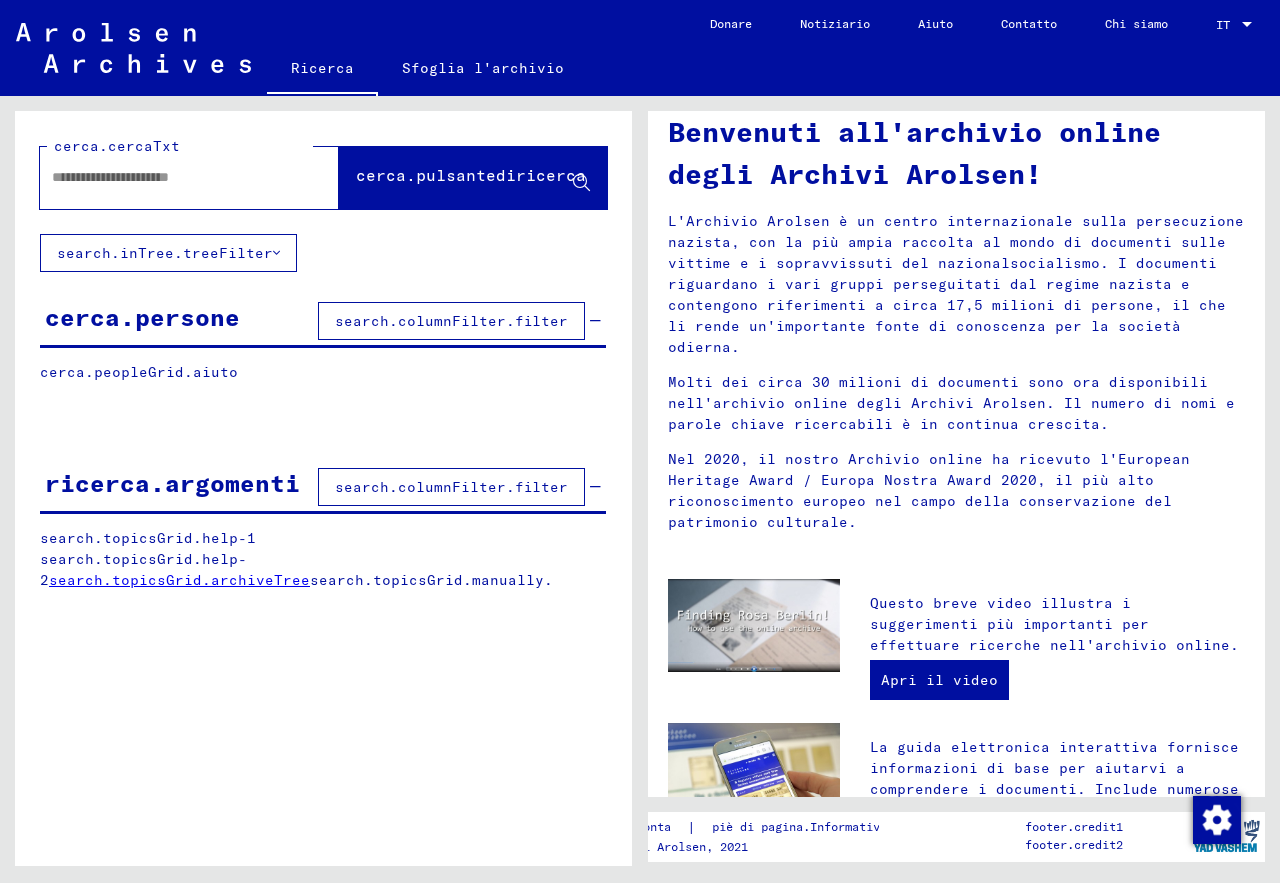 scroll, scrollTop: 0, scrollLeft: 0, axis: both 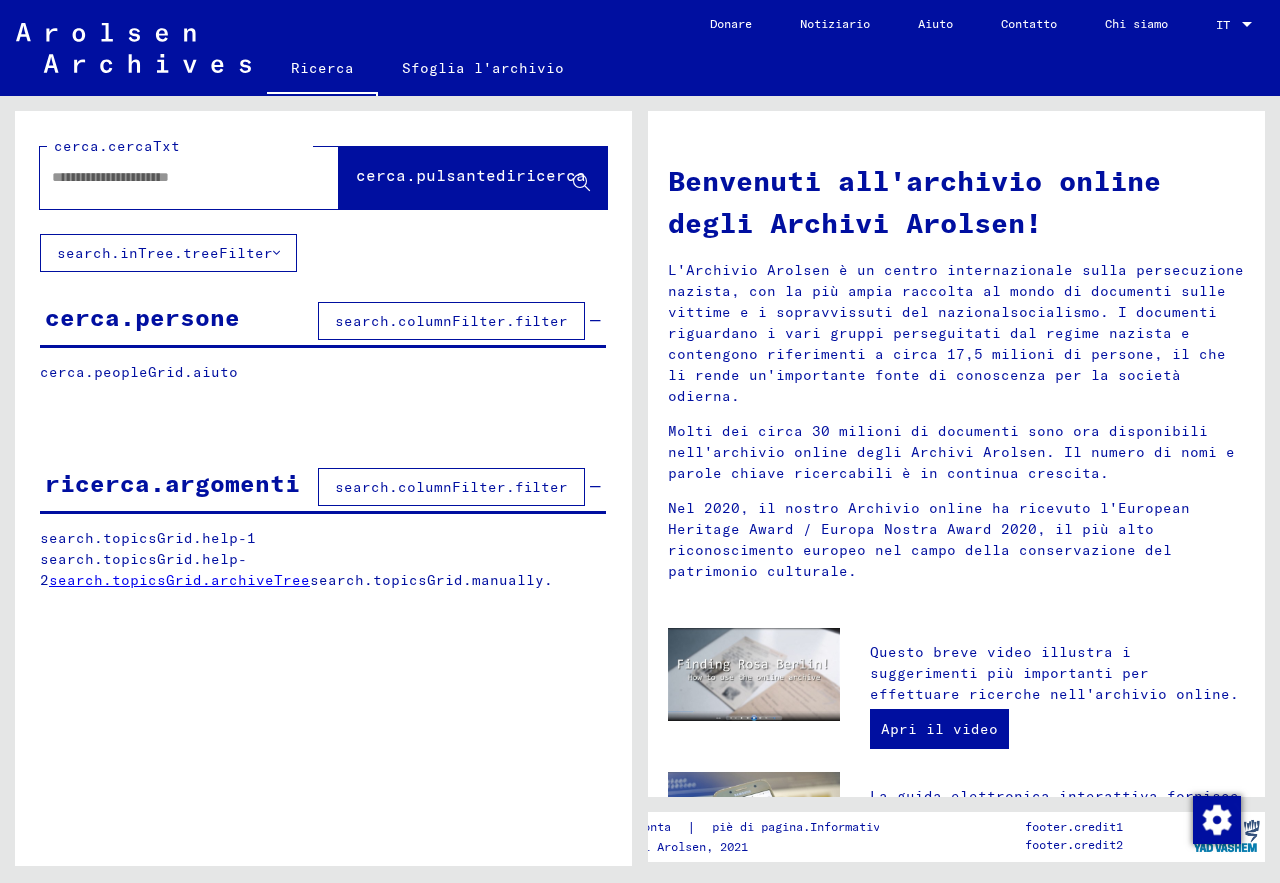 click at bounding box center (165, 177) 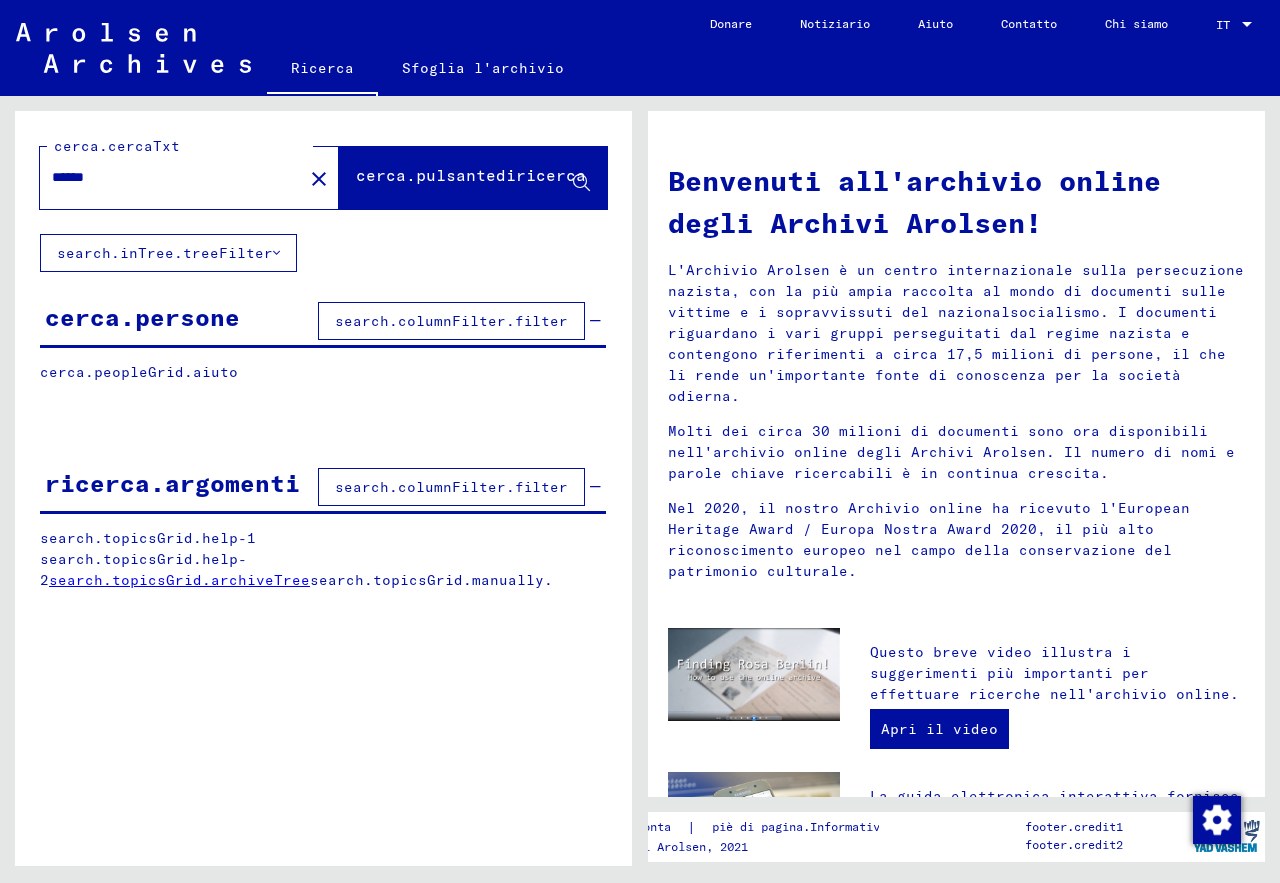 click 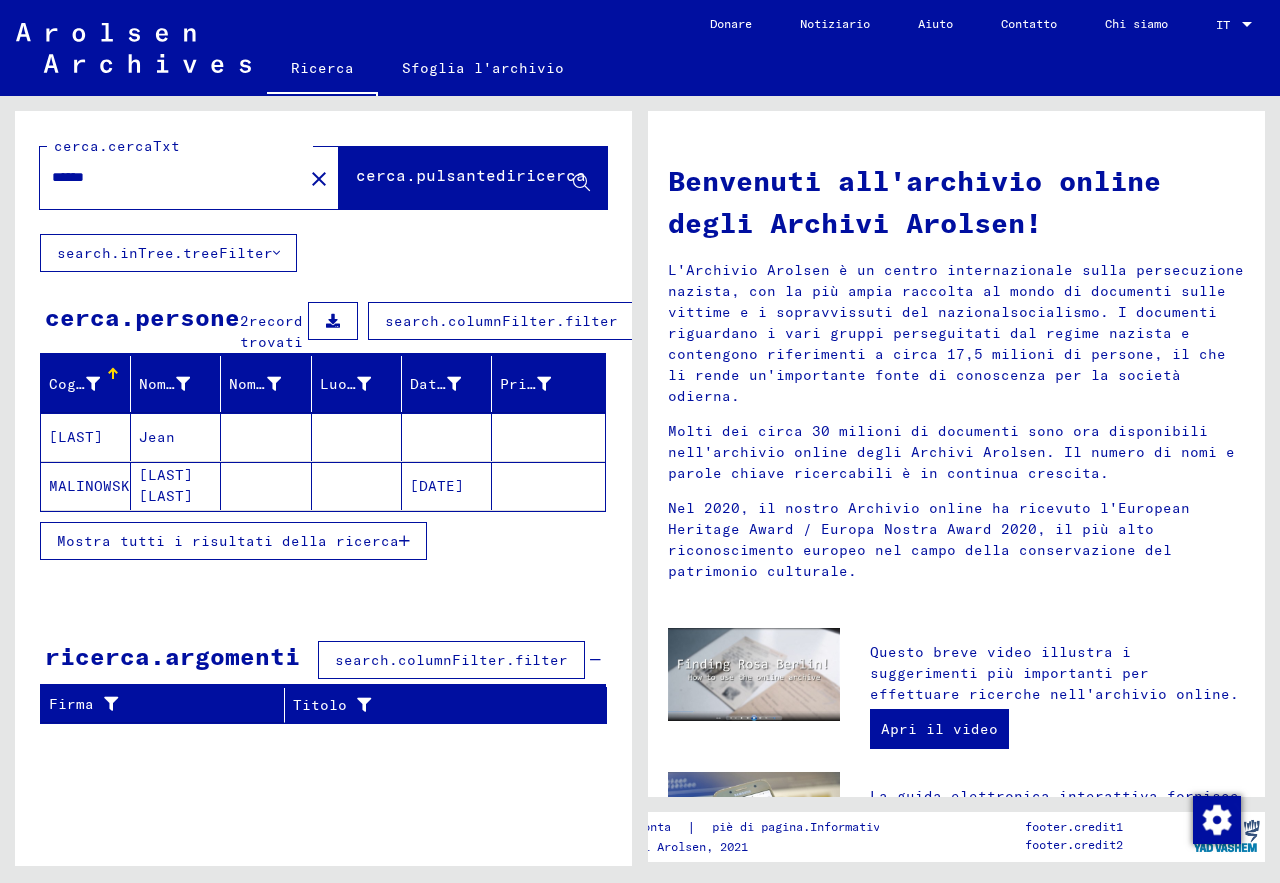 click on "Mostra tutti i risultati della ricerca" at bounding box center [228, 541] 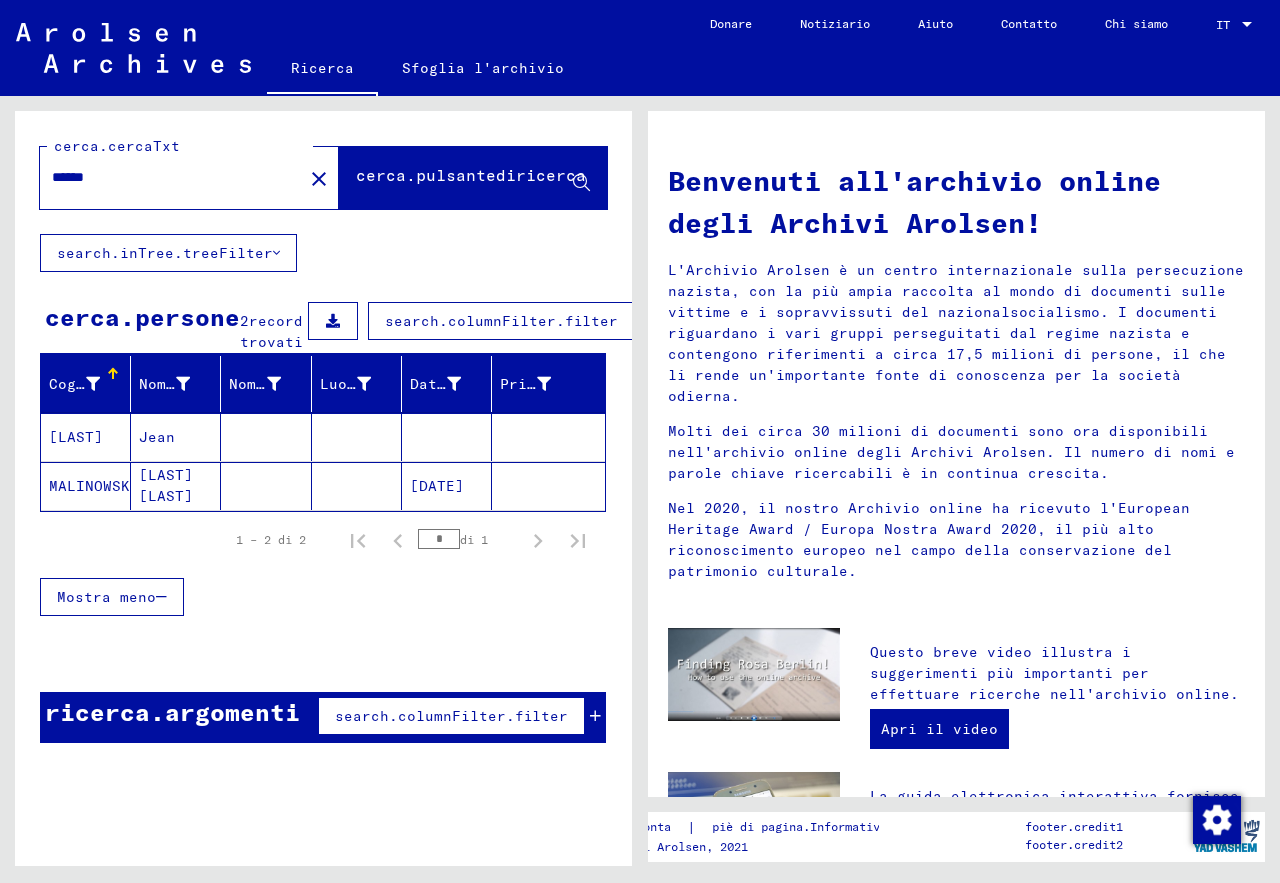 click on "******" at bounding box center (165, 177) 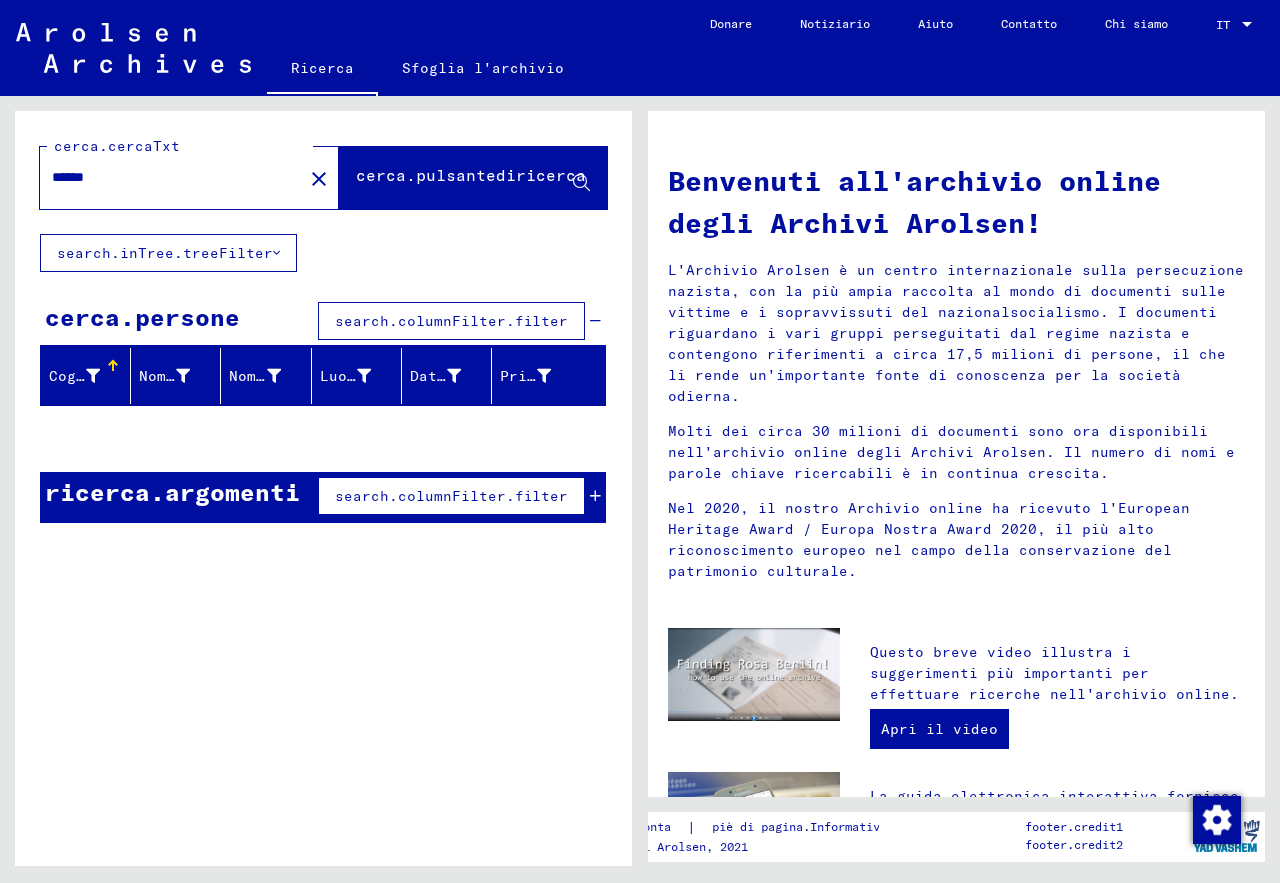 click on "******" at bounding box center [165, 177] 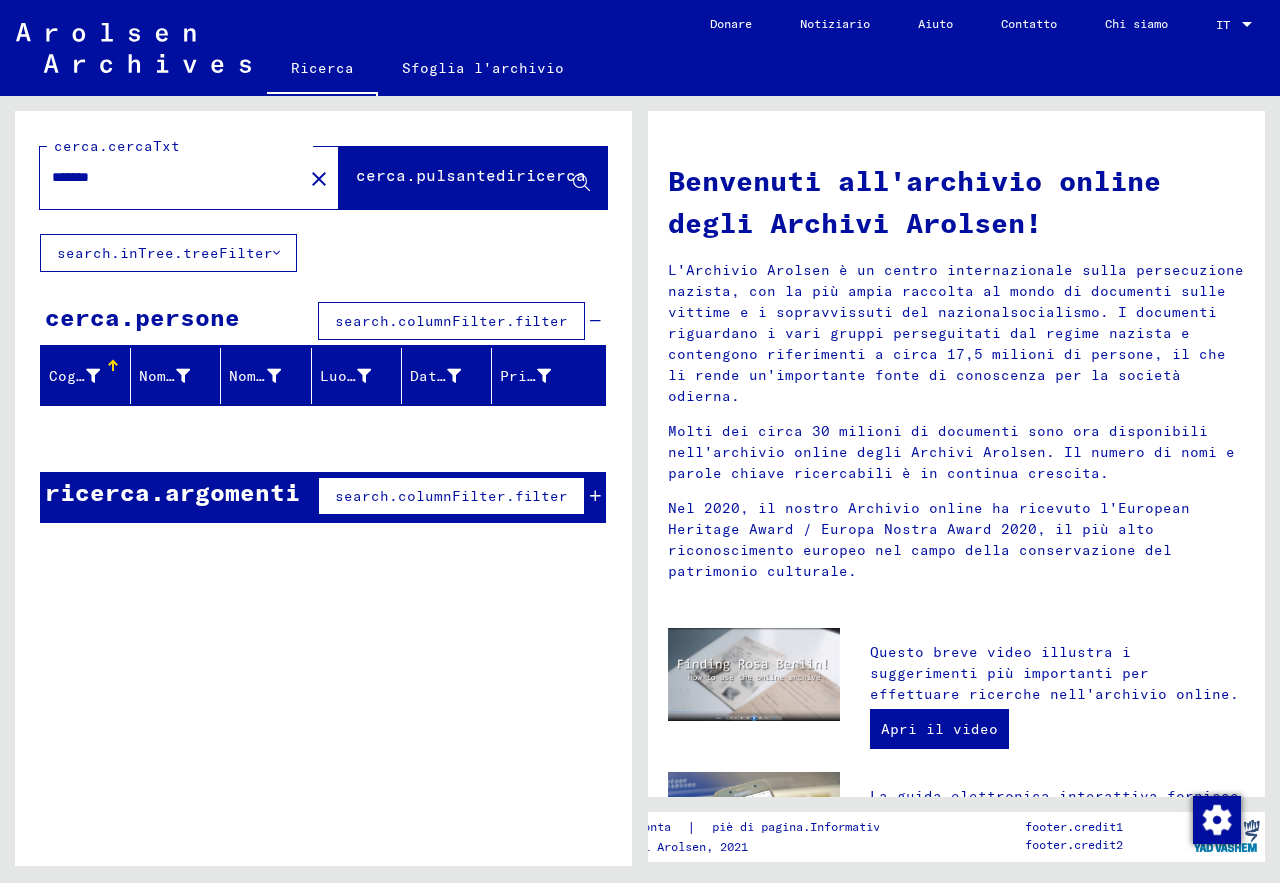 click on "cerca.pulsantediricerca" 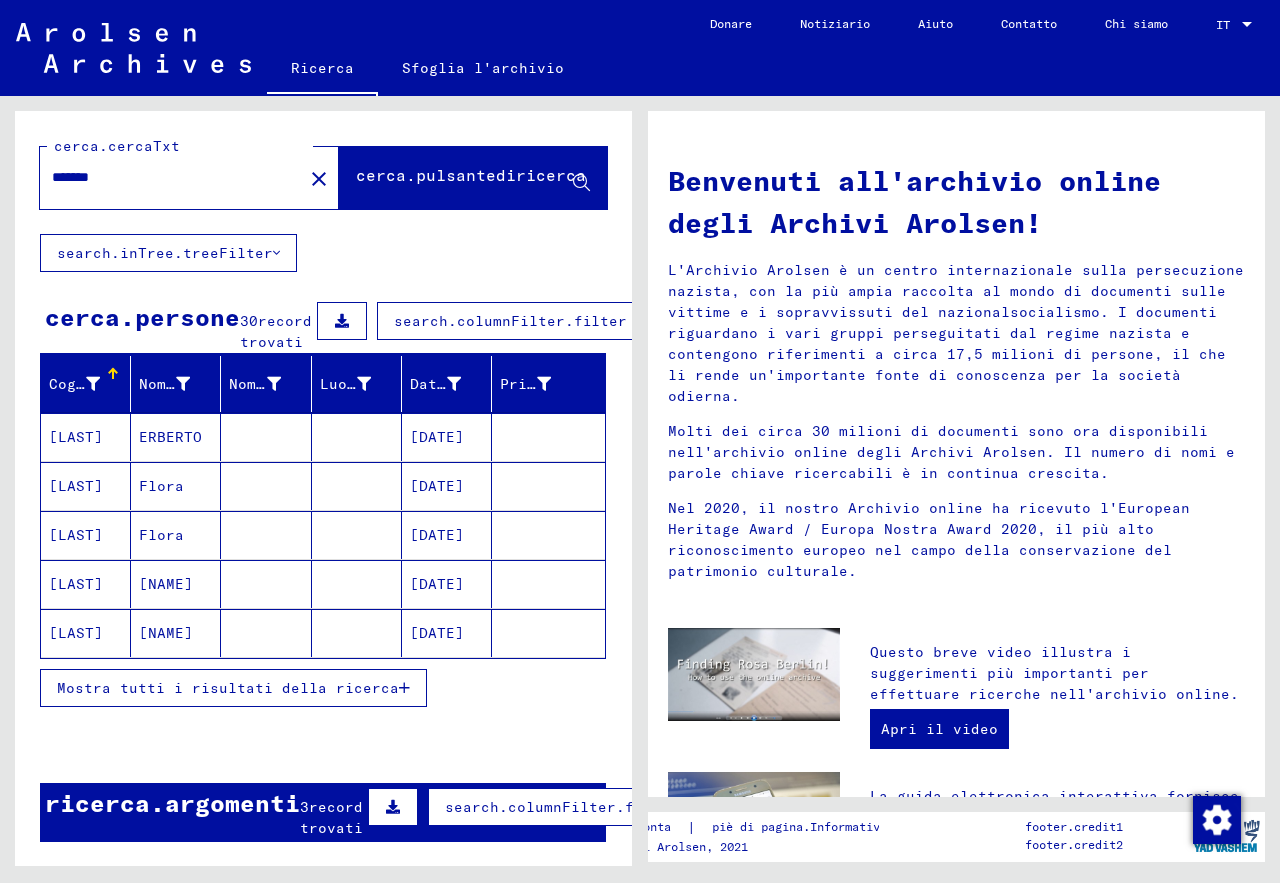 click on "Mostra tutti i risultati della ricerca" at bounding box center (228, 688) 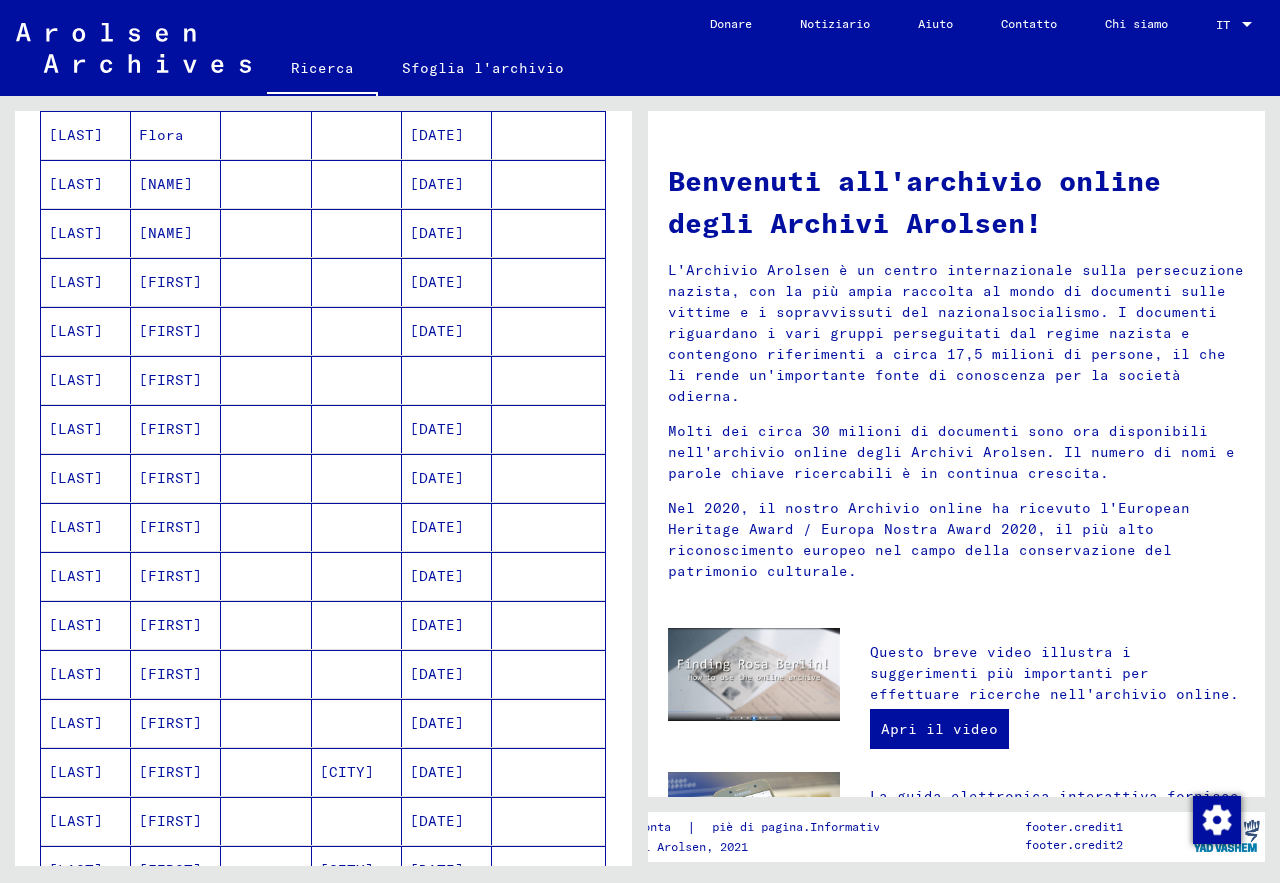 scroll, scrollTop: 0, scrollLeft: 0, axis: both 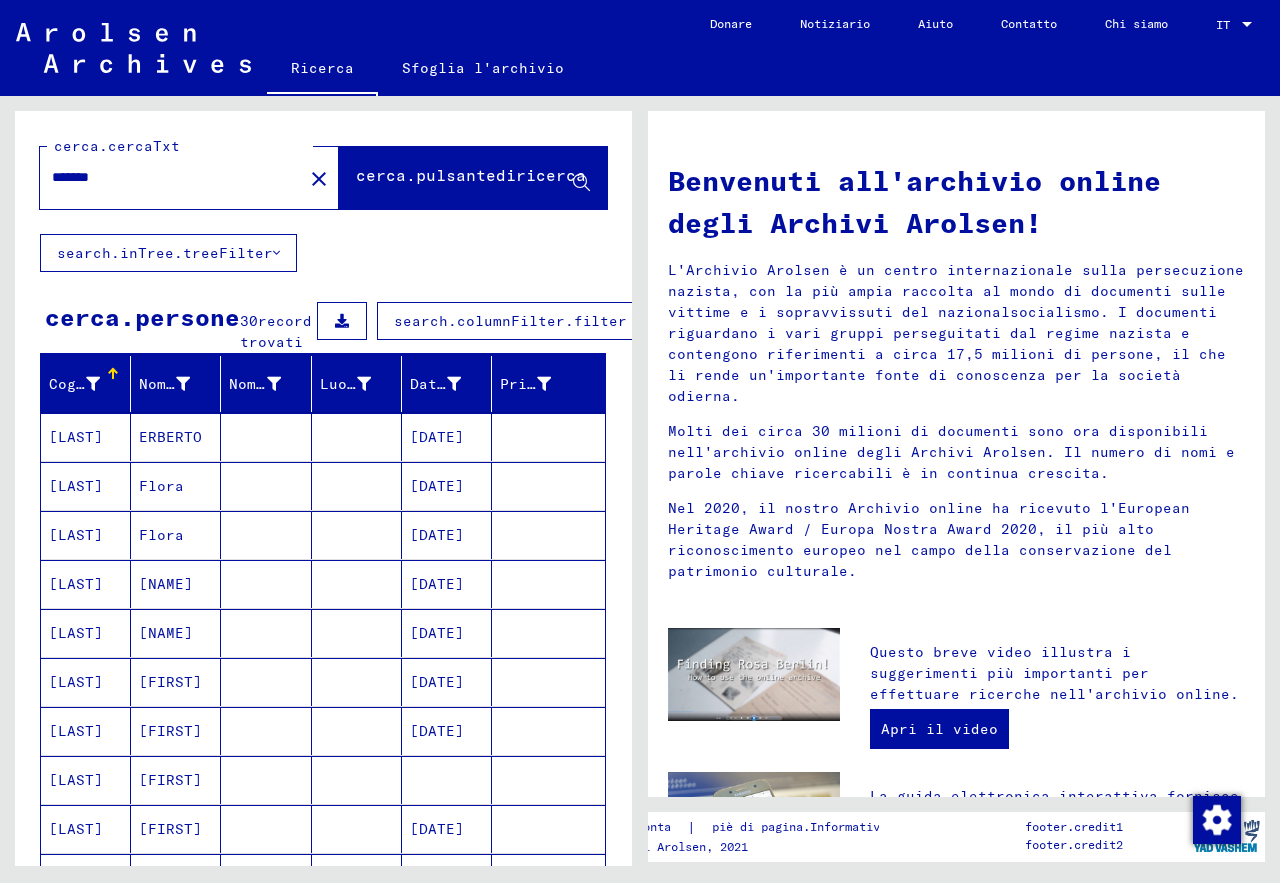 click on "*******" at bounding box center (165, 177) 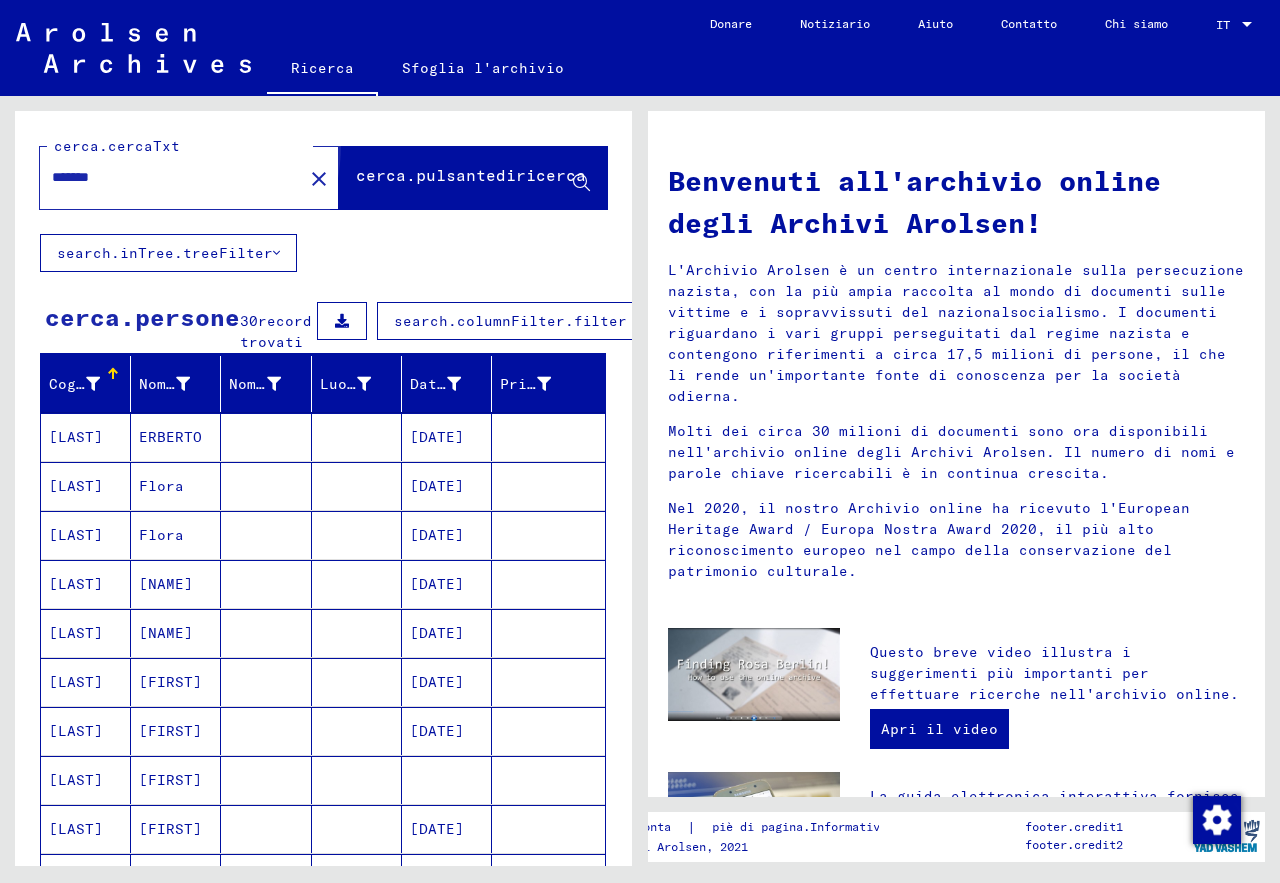 click on "cerca.pulsantediricerca" 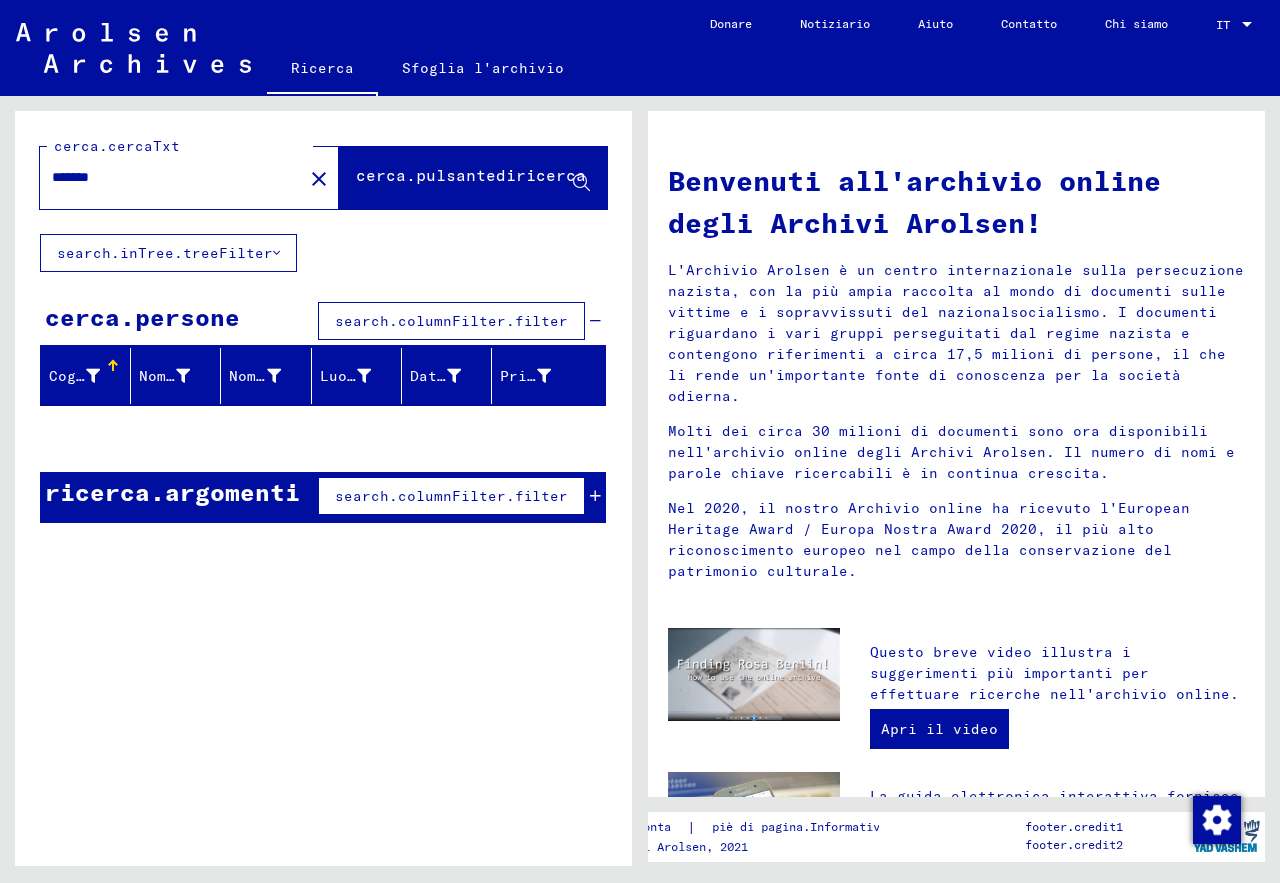 drag, startPoint x: 122, startPoint y: 178, endPoint x: 19, endPoint y: 169, distance: 103.392456 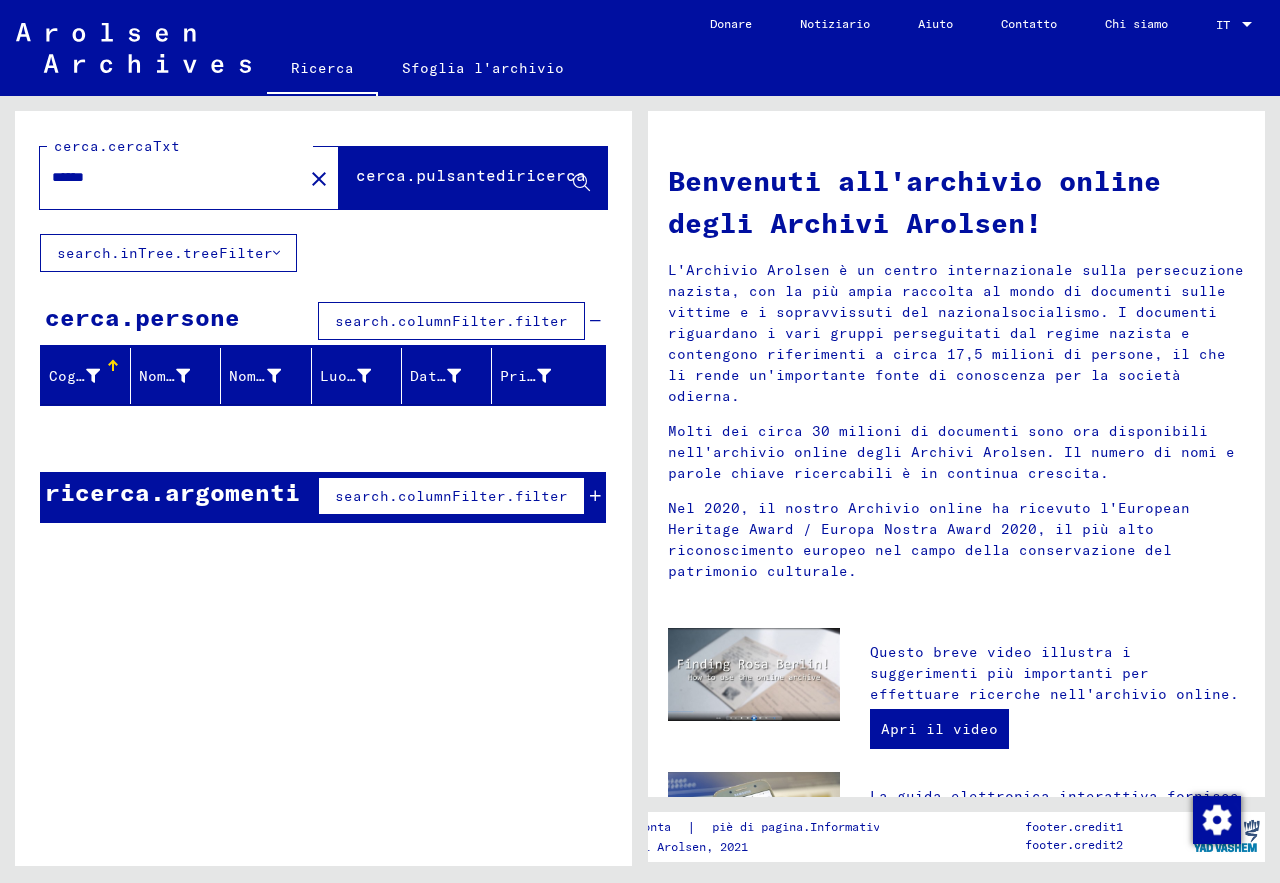 type on "******" 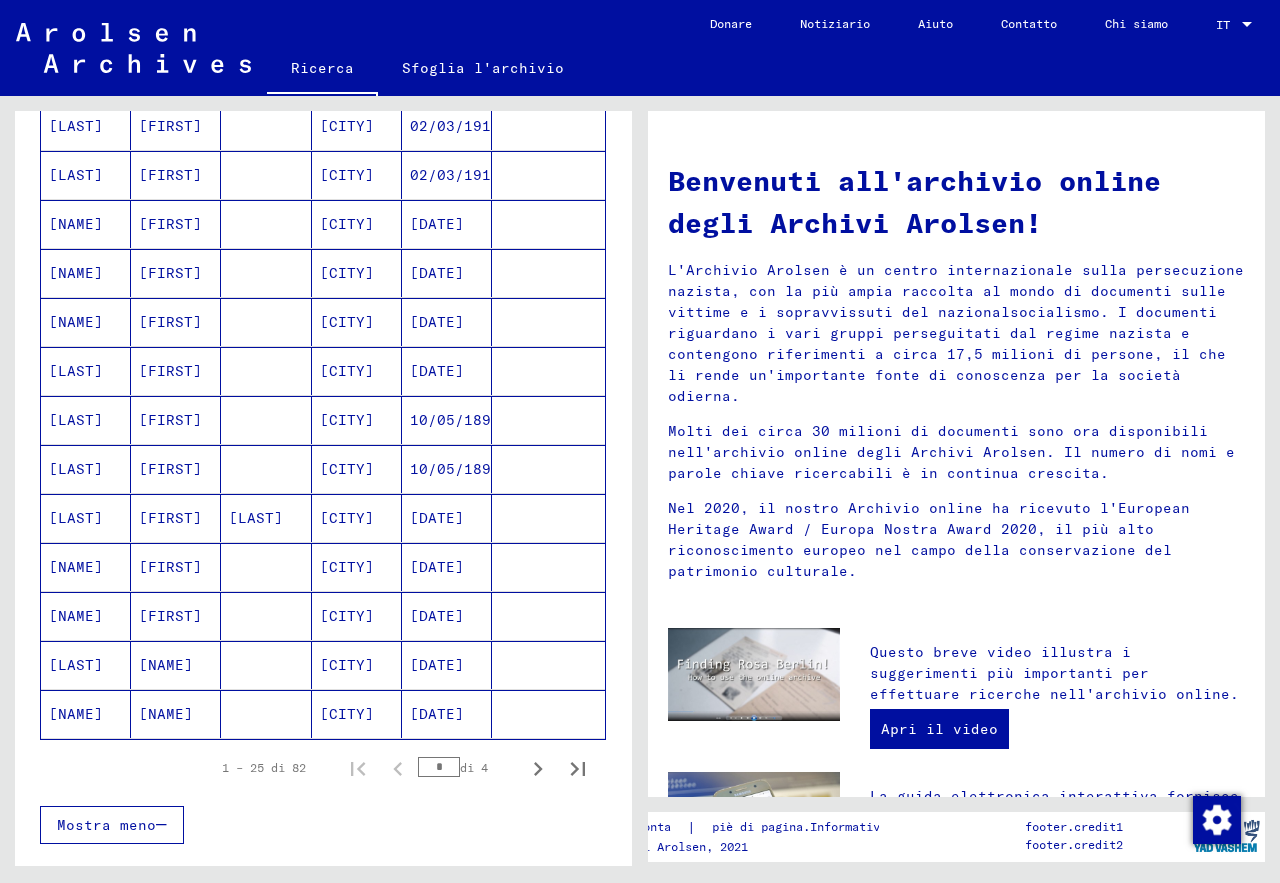 scroll, scrollTop: 900, scrollLeft: 0, axis: vertical 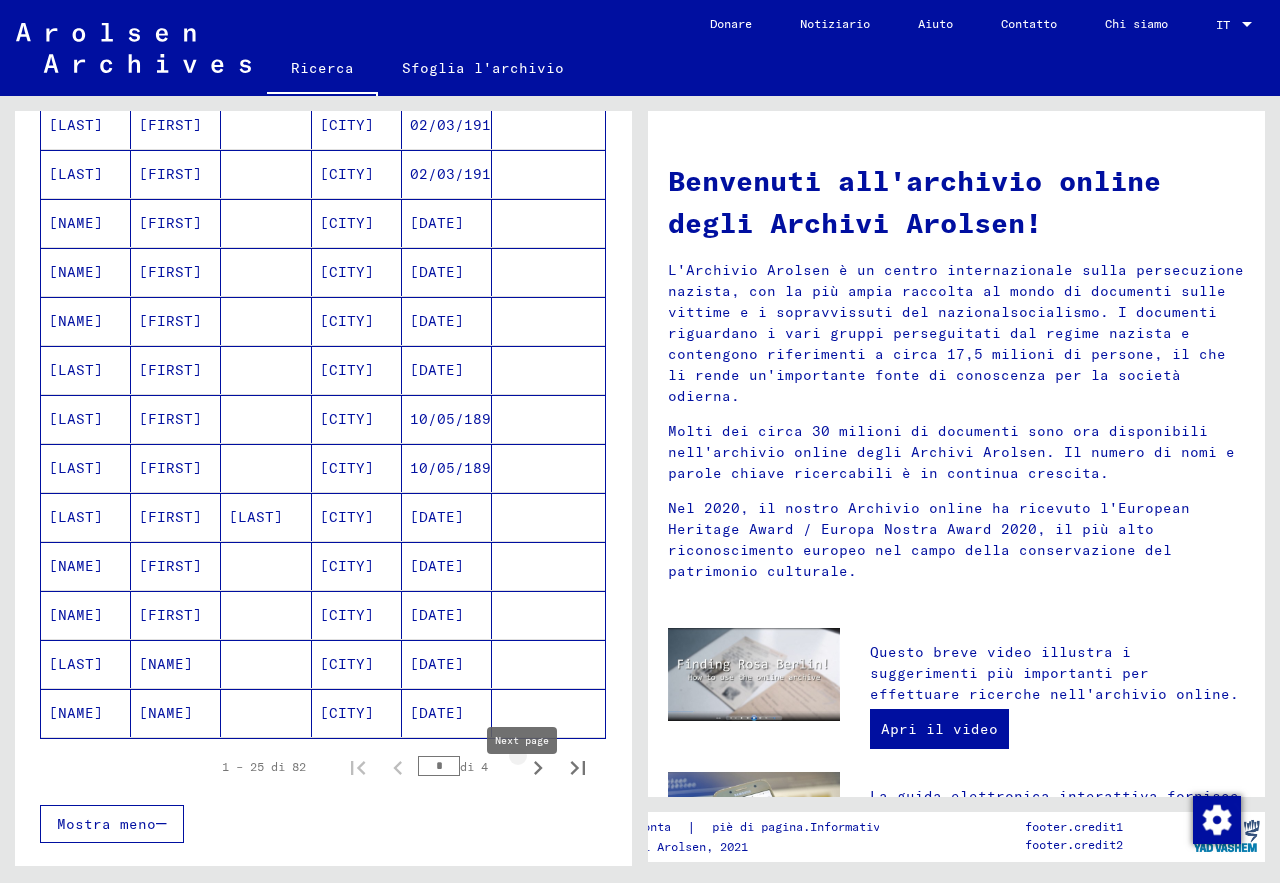 click 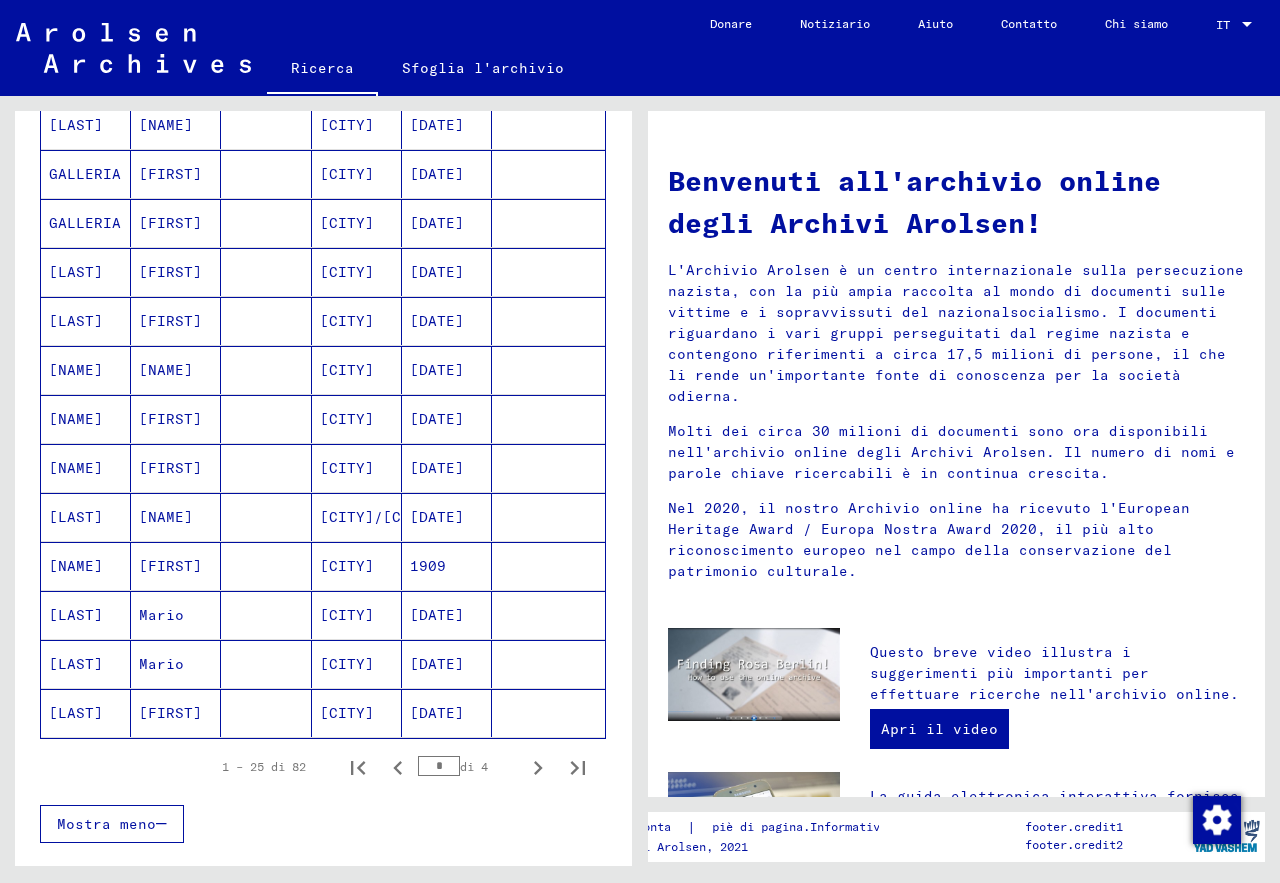 scroll, scrollTop: 1000, scrollLeft: 0, axis: vertical 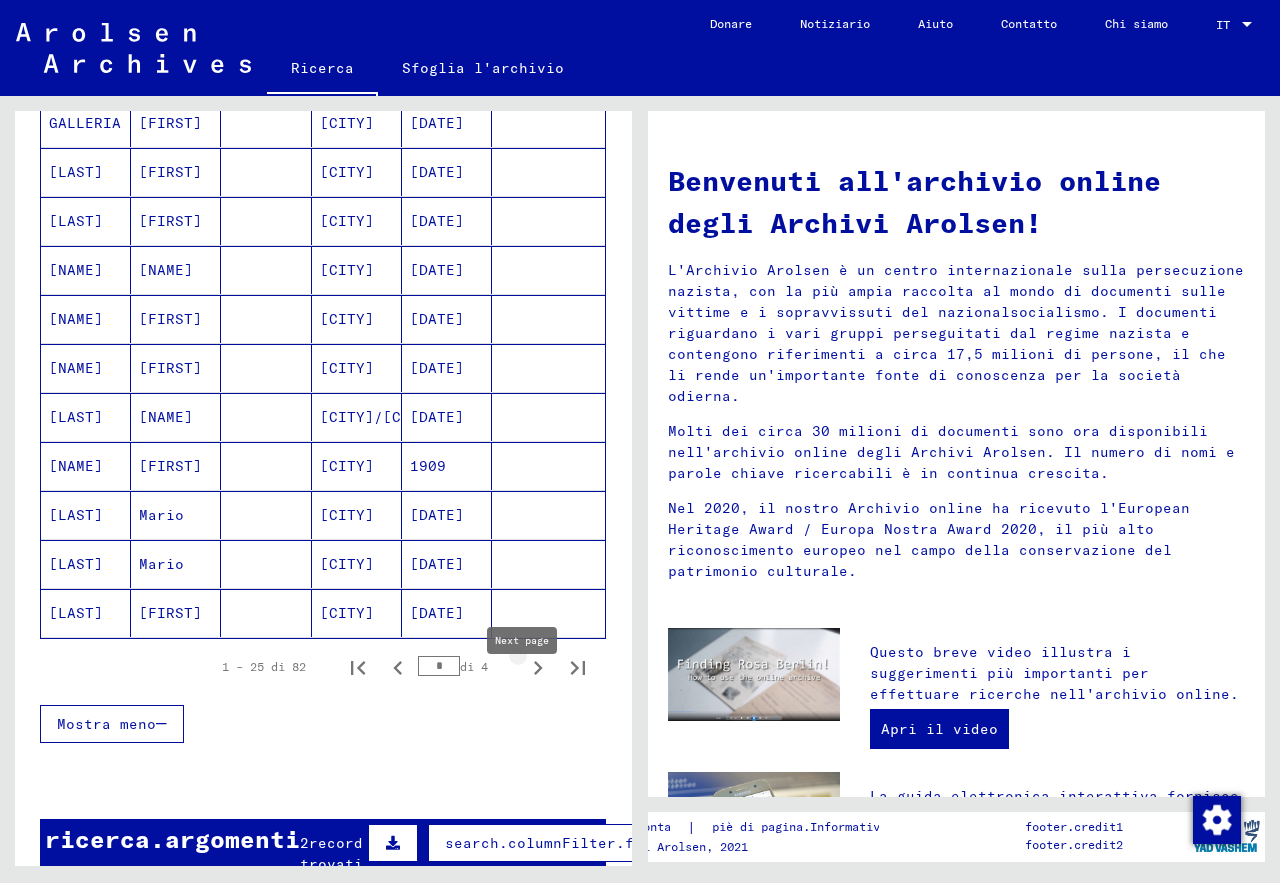 click 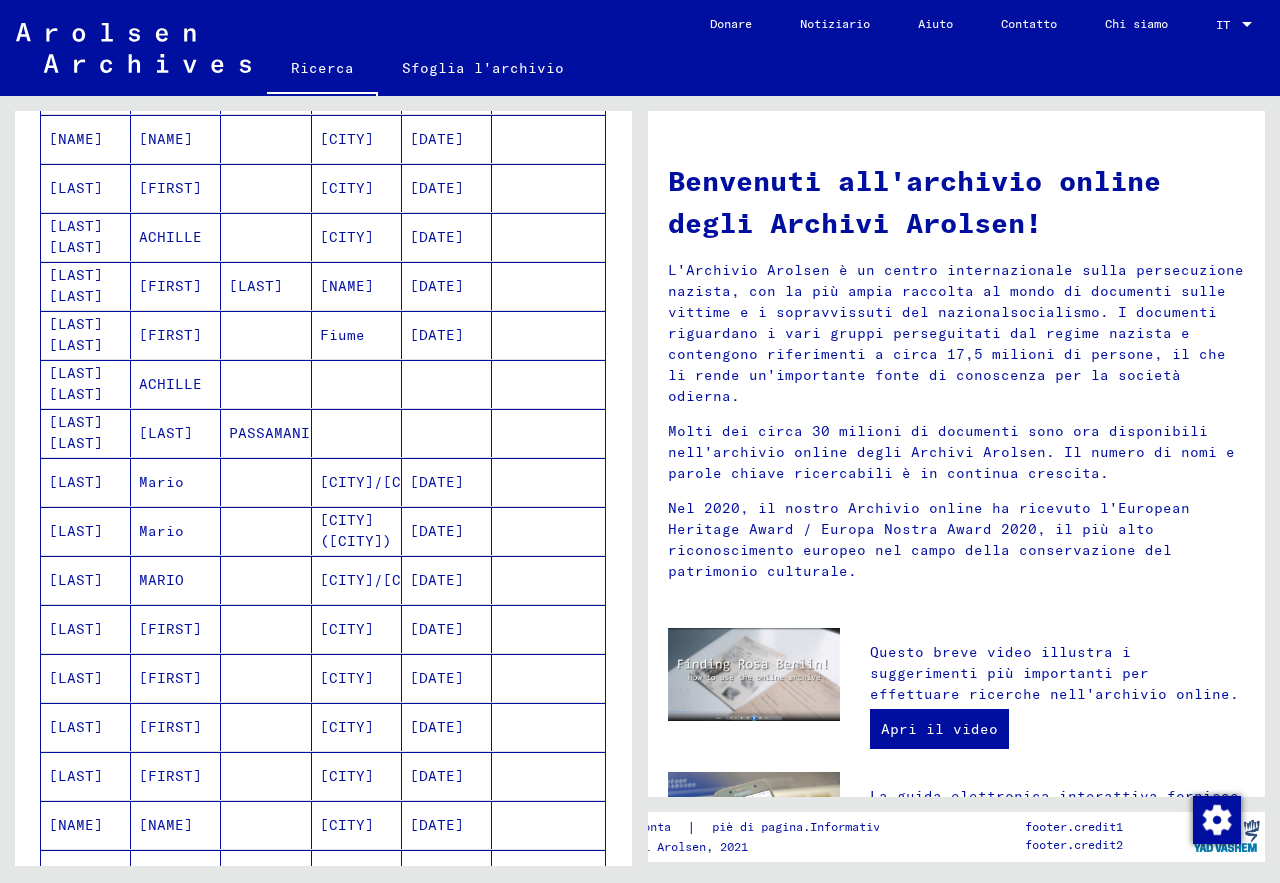 scroll, scrollTop: 0, scrollLeft: 0, axis: both 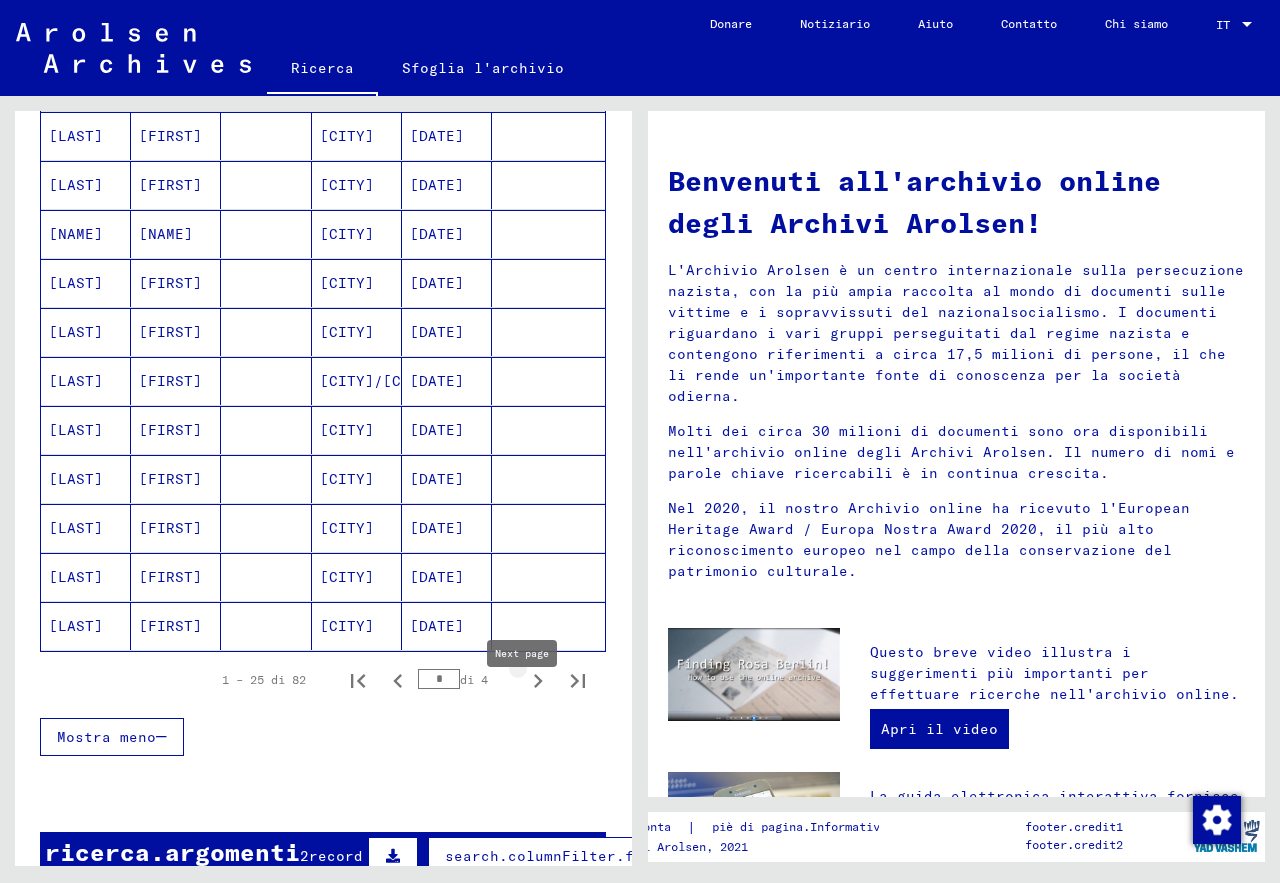 click 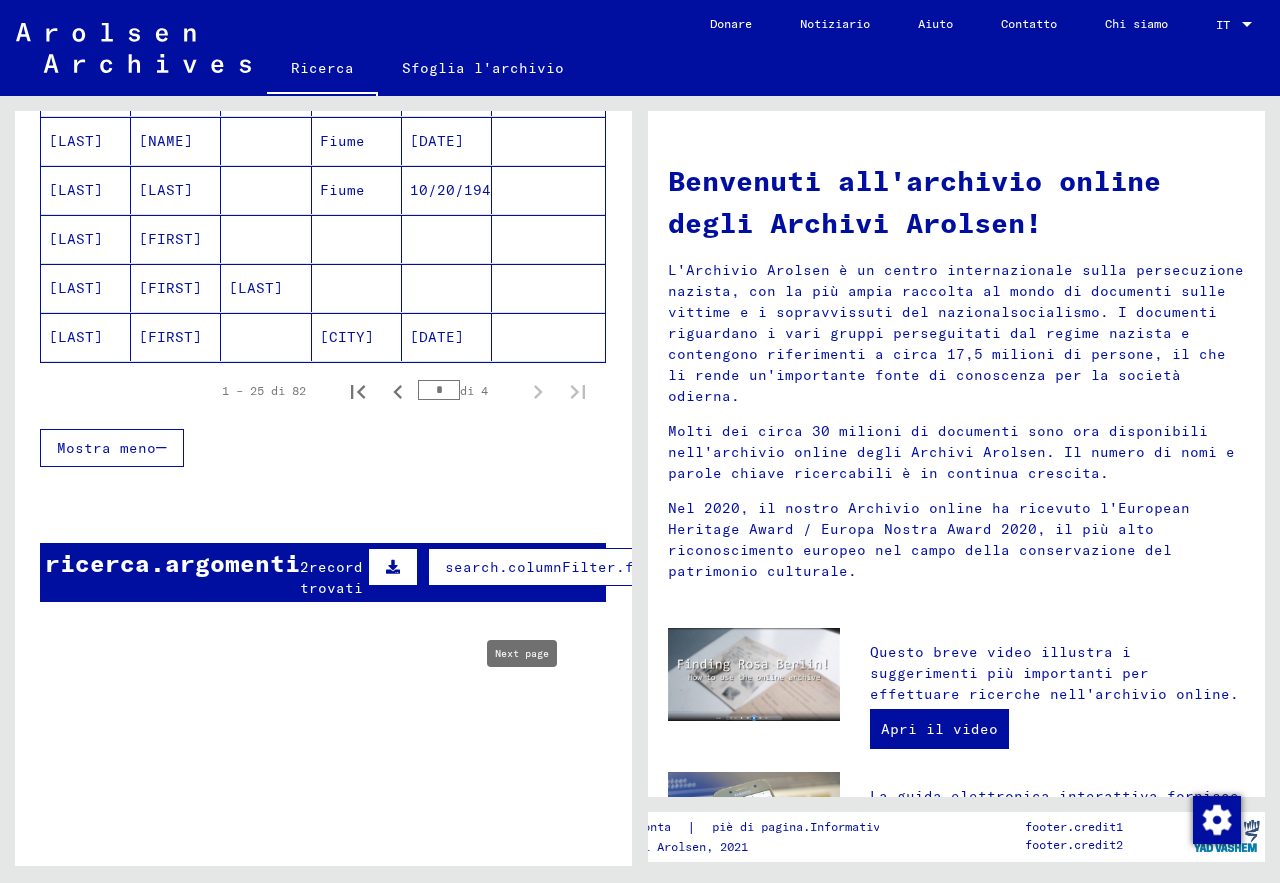 type on "*" 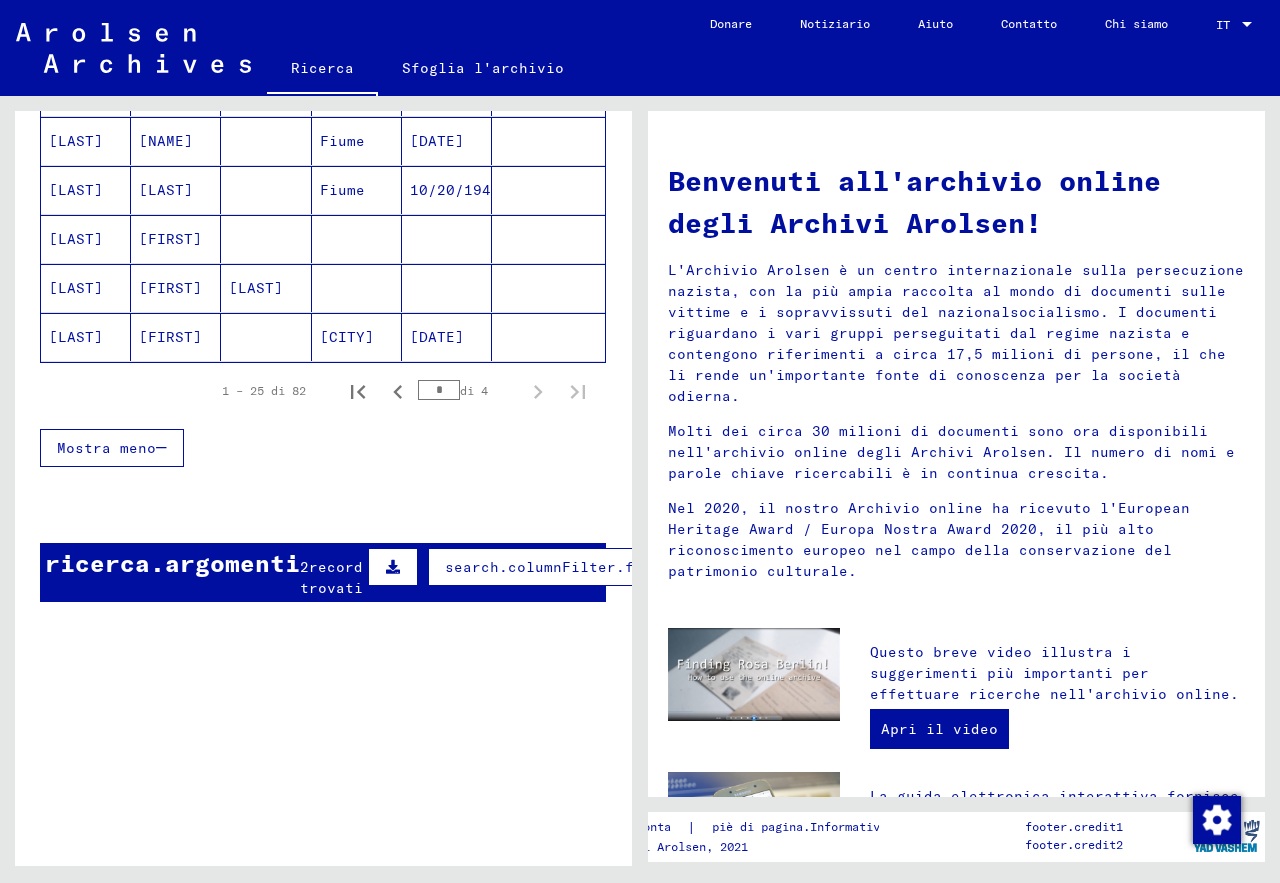 scroll, scrollTop: 0, scrollLeft: 0, axis: both 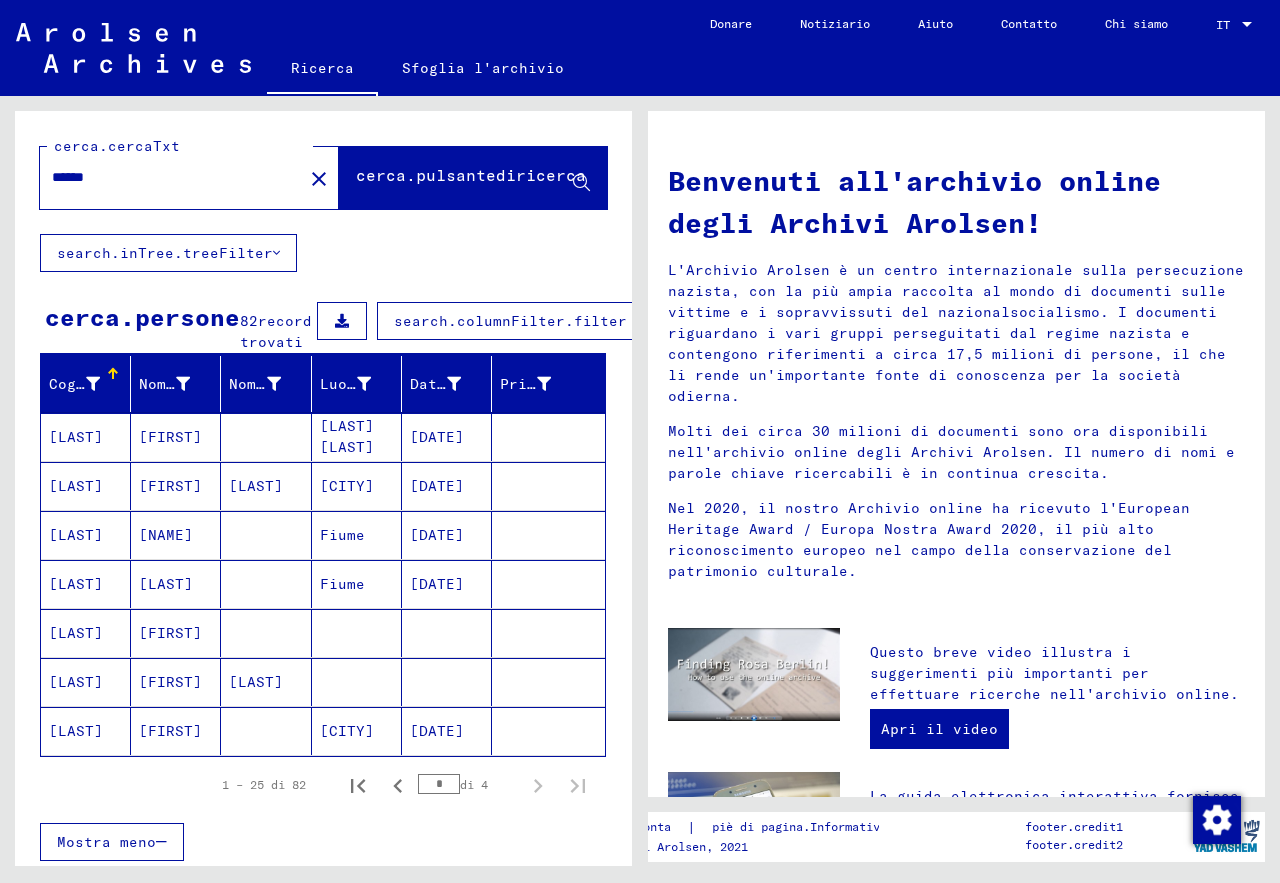 drag, startPoint x: 109, startPoint y: 177, endPoint x: 21, endPoint y: 169, distance: 88.362885 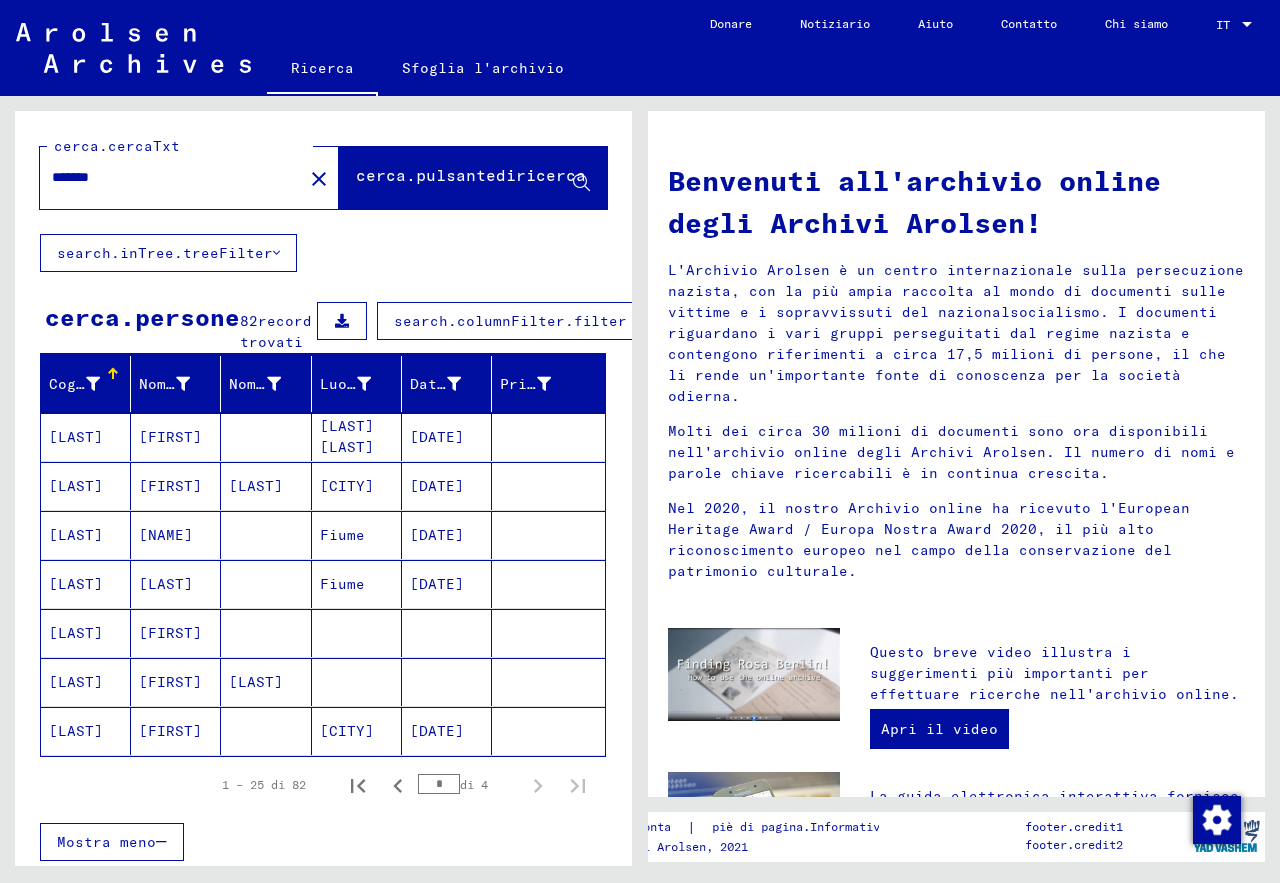 type on "*******" 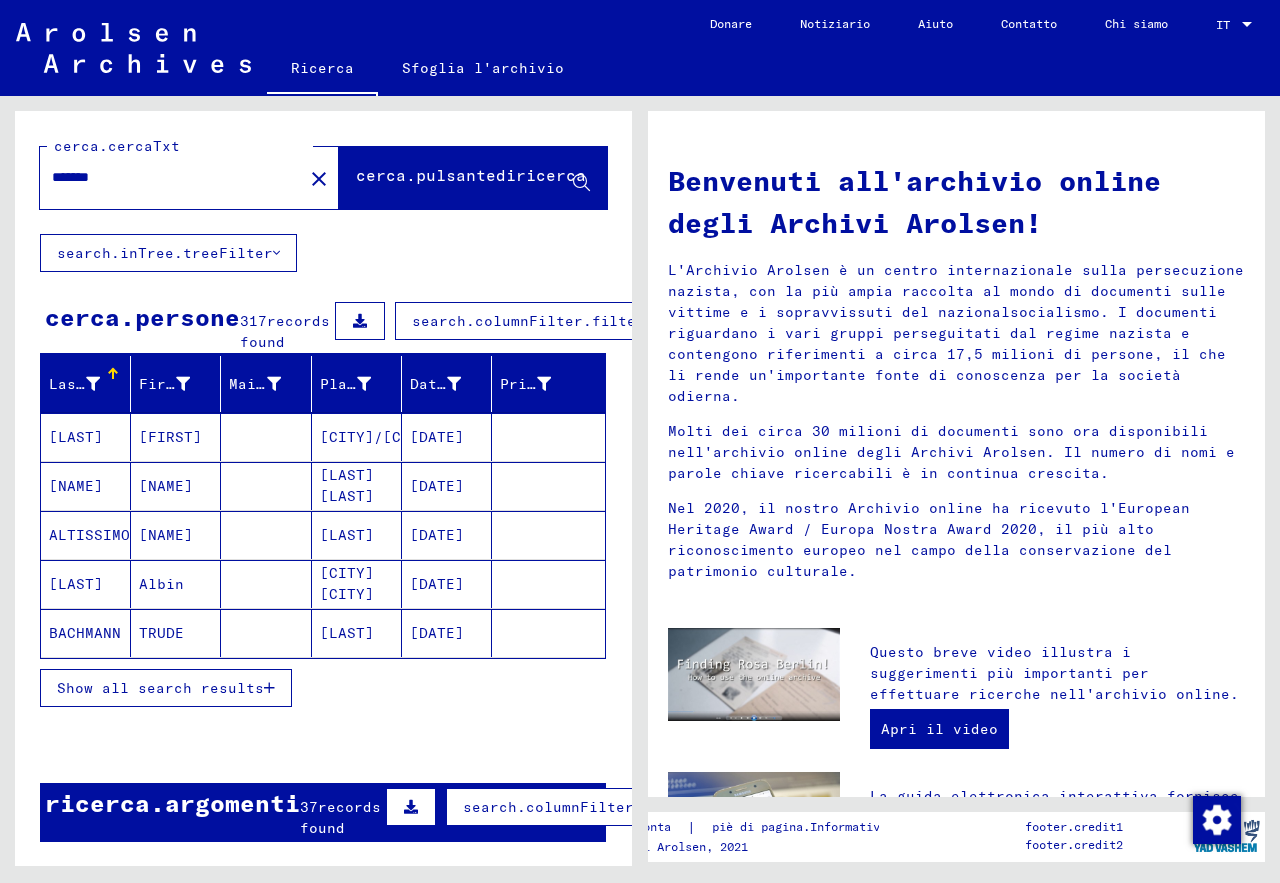 click on "Show all search results" at bounding box center (166, 688) 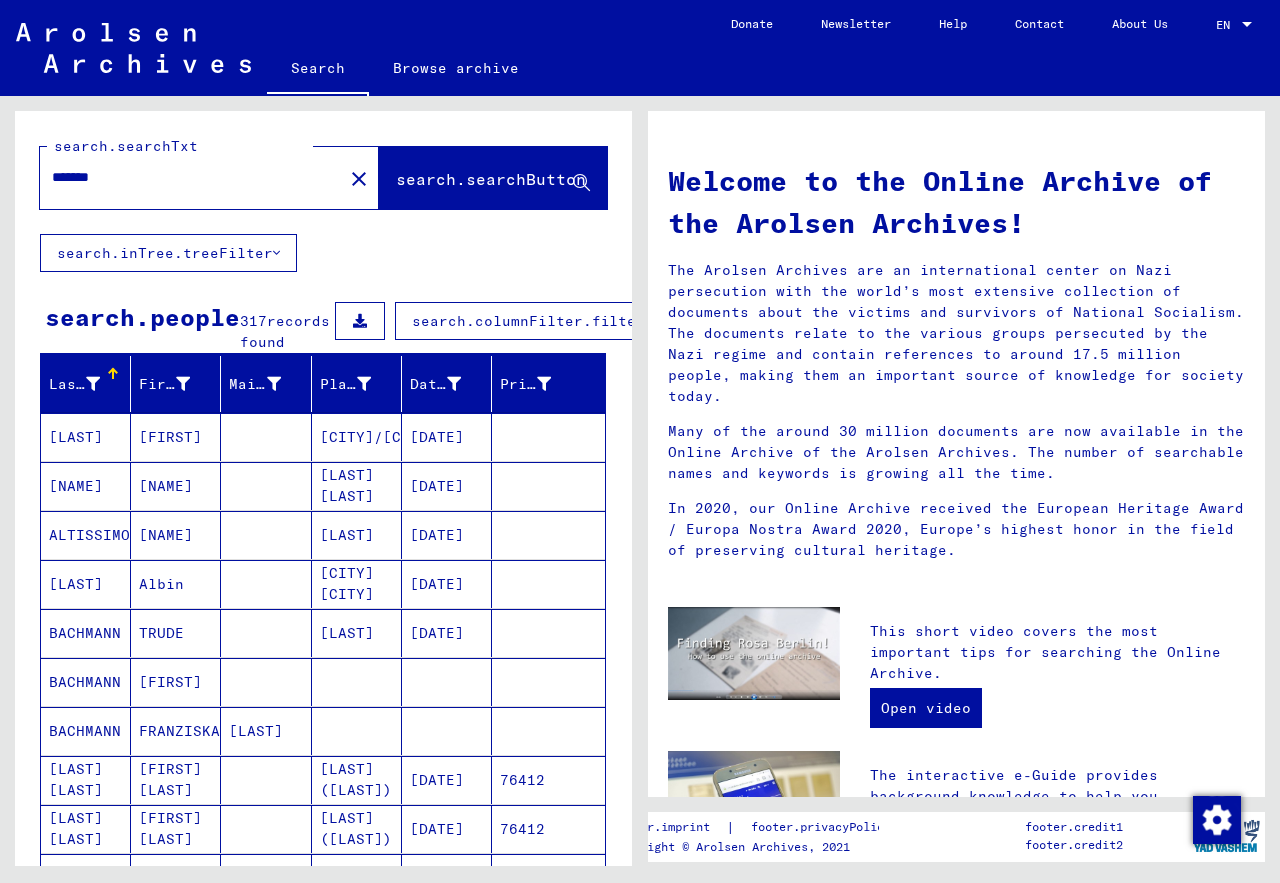 scroll, scrollTop: 1300, scrollLeft: 0, axis: vertical 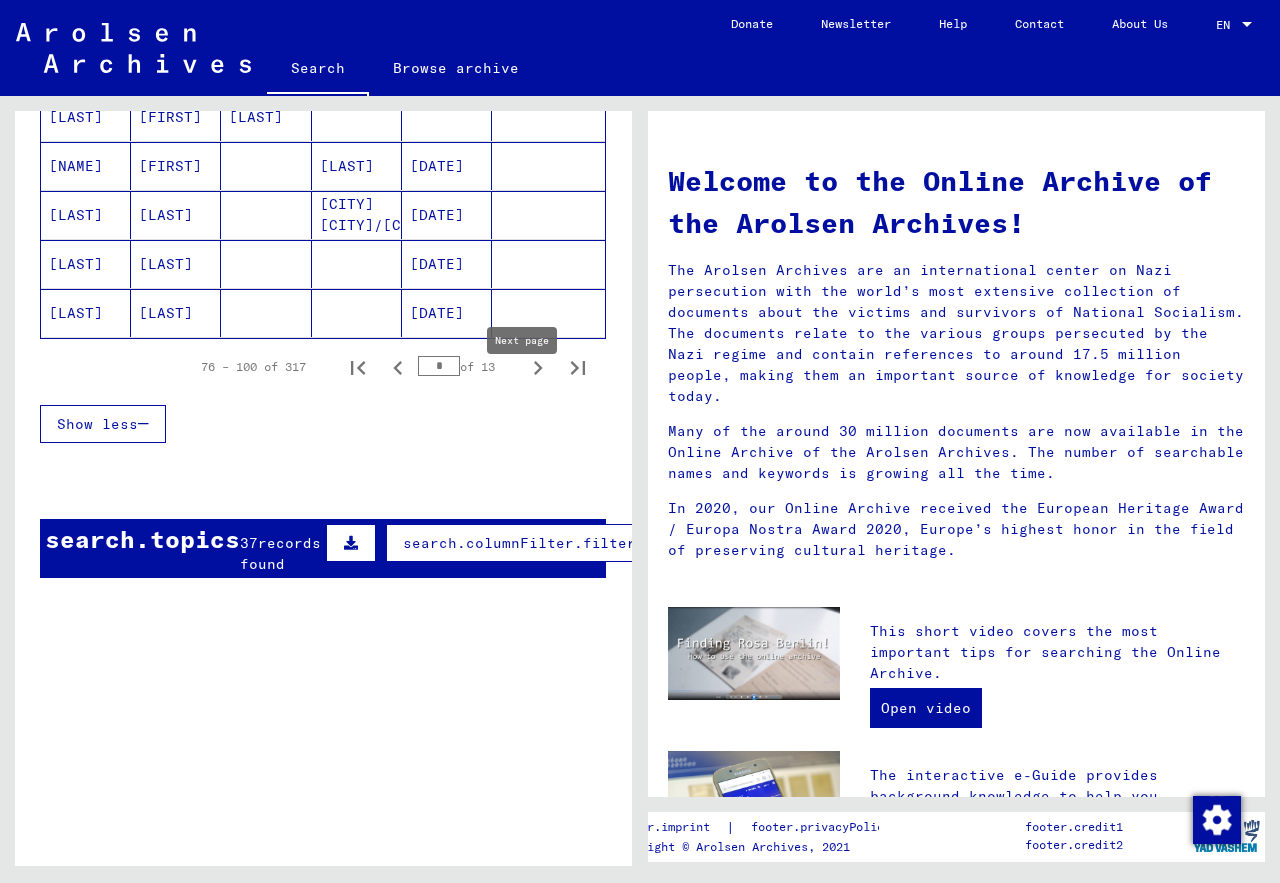 click 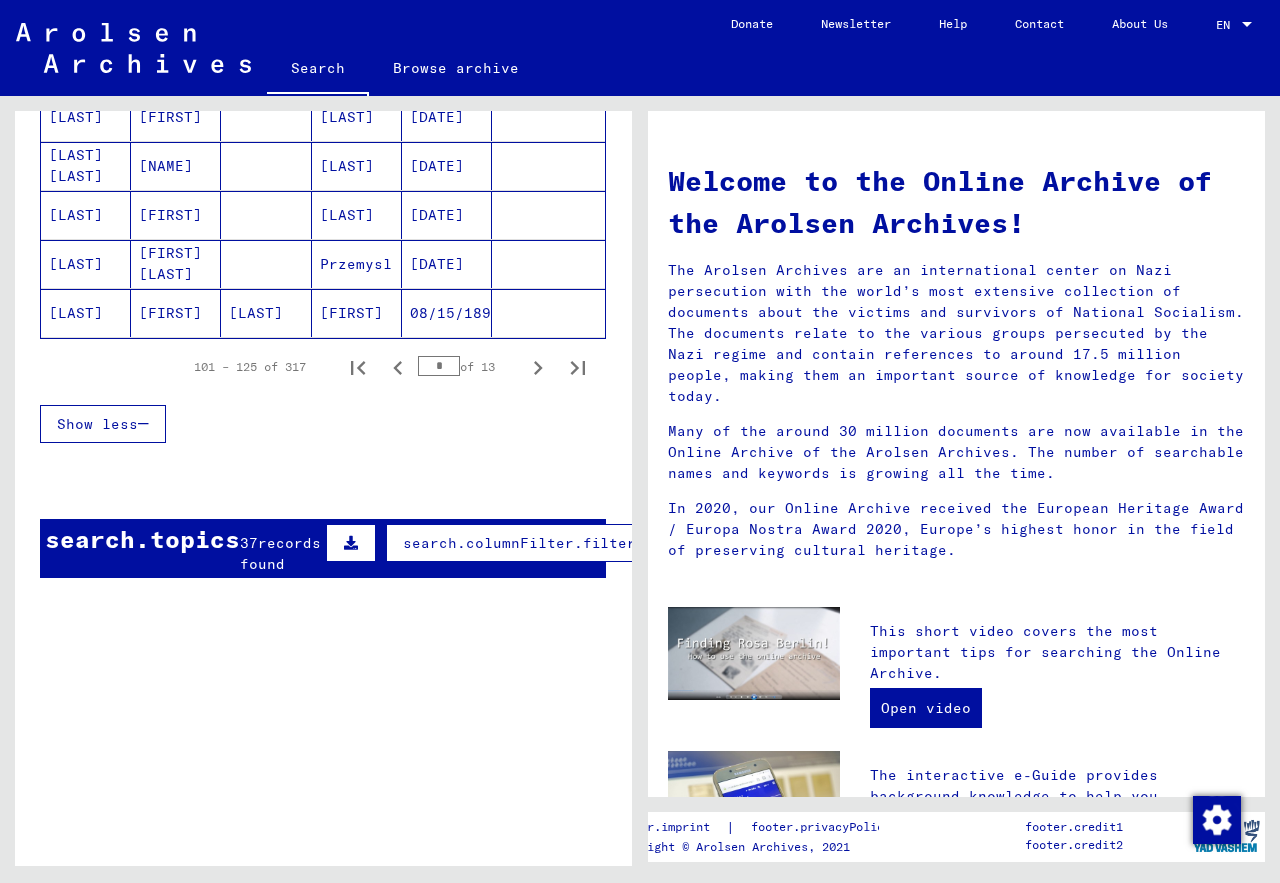 click 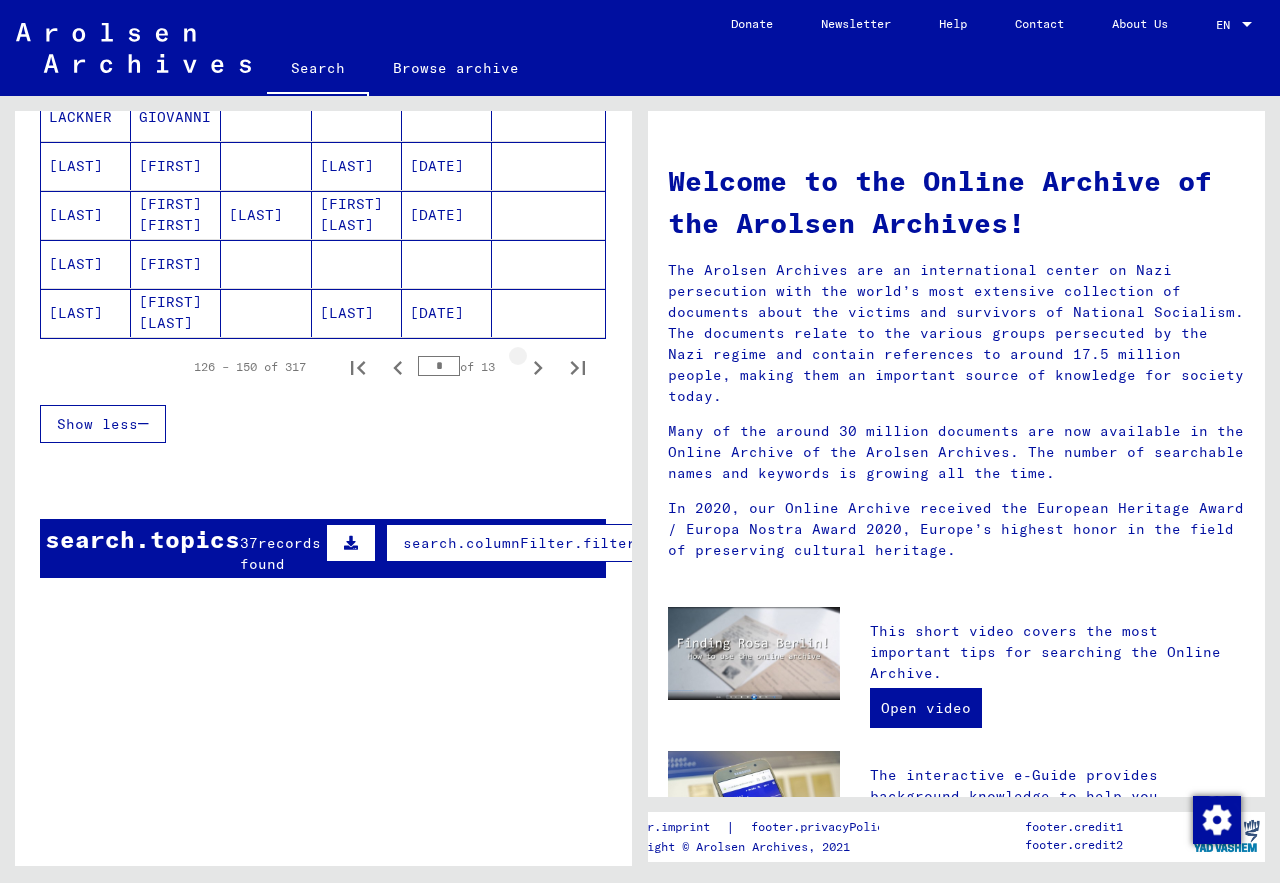 click 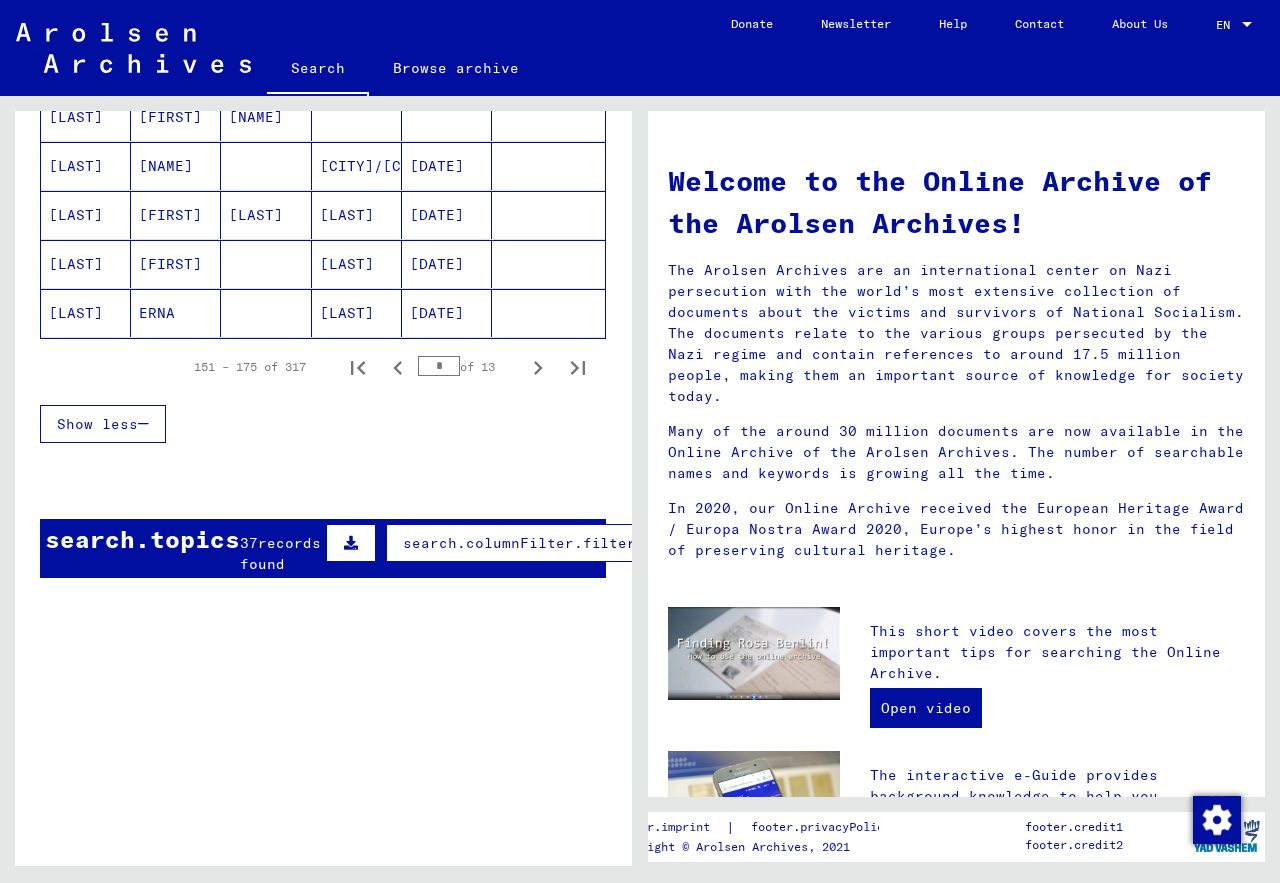 scroll, scrollTop: 640, scrollLeft: 0, axis: vertical 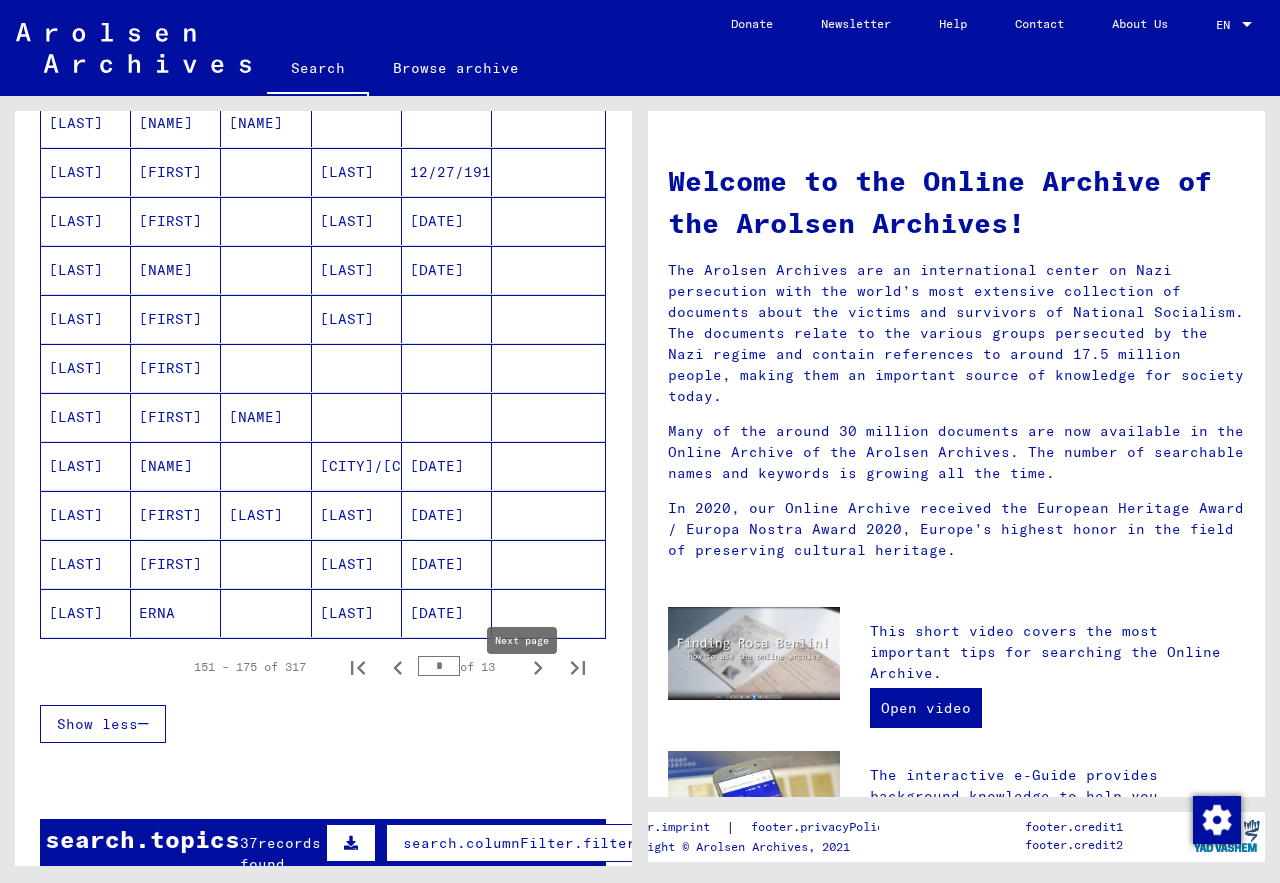 click 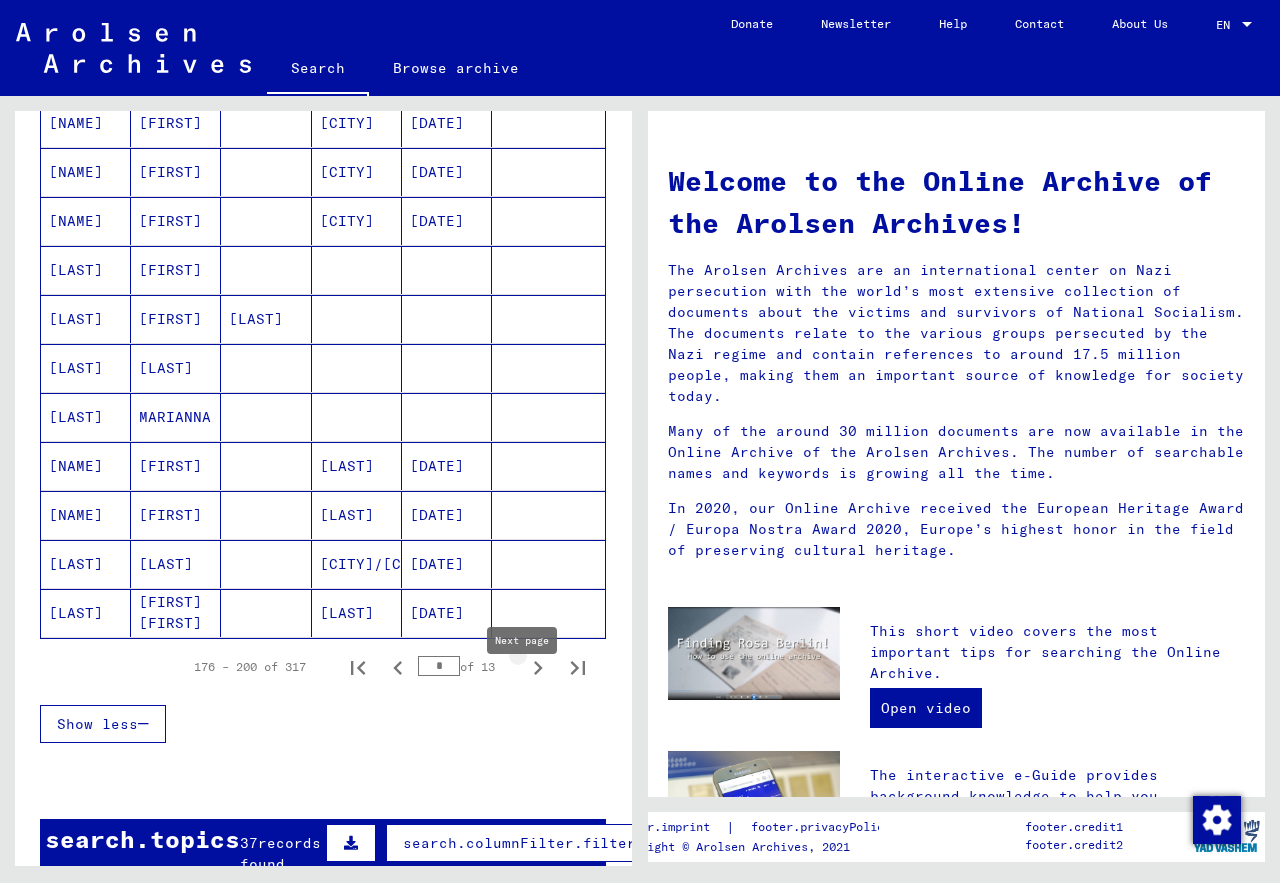 click 